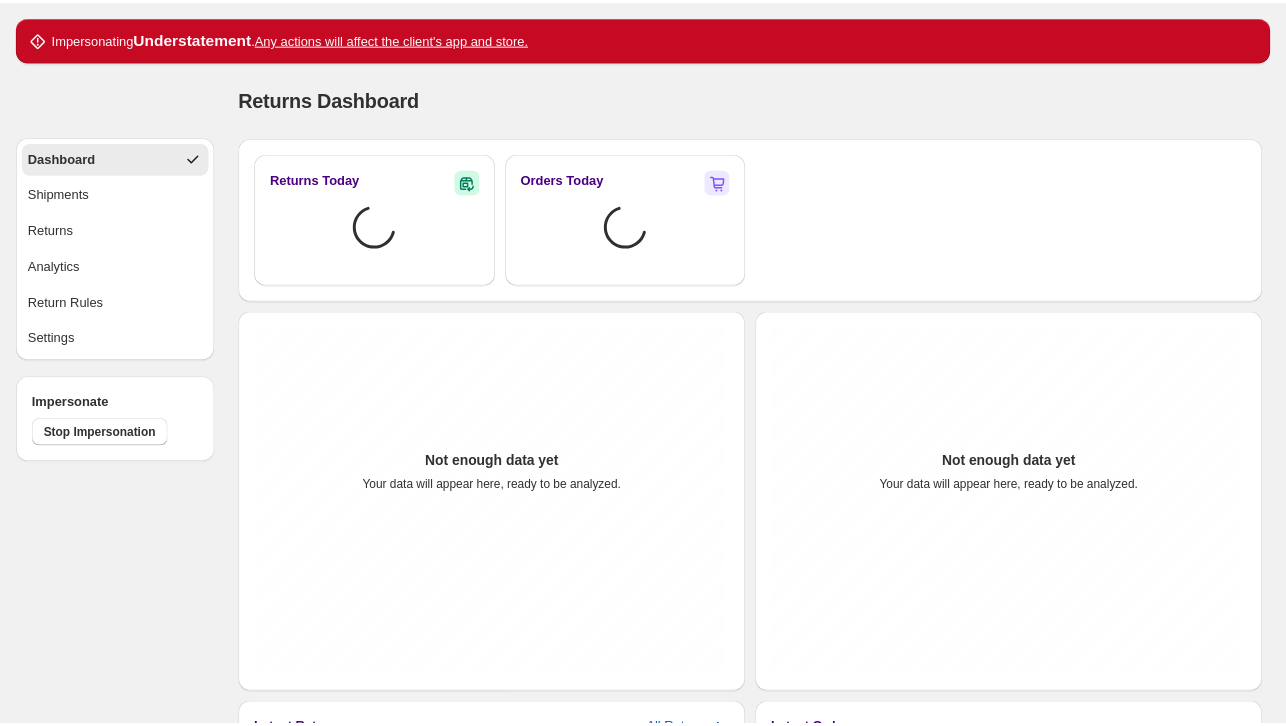 scroll, scrollTop: 0, scrollLeft: 0, axis: both 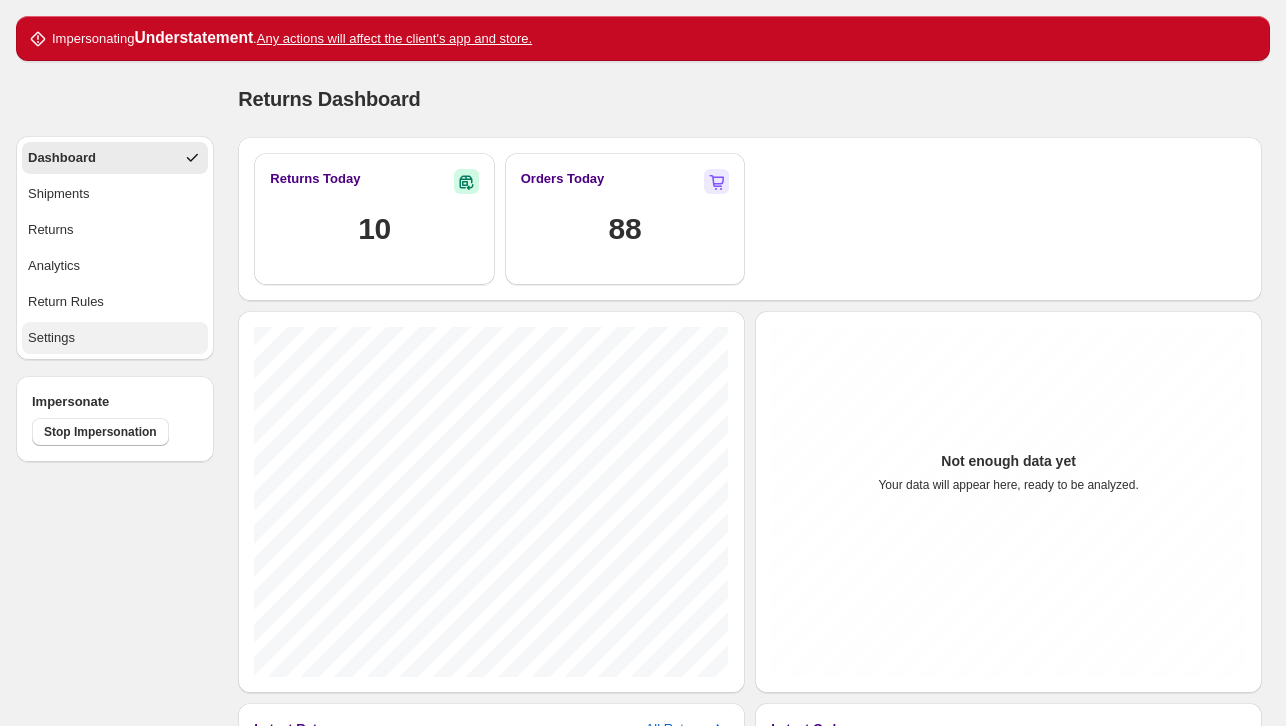 click on "Settings" at bounding box center [115, 338] 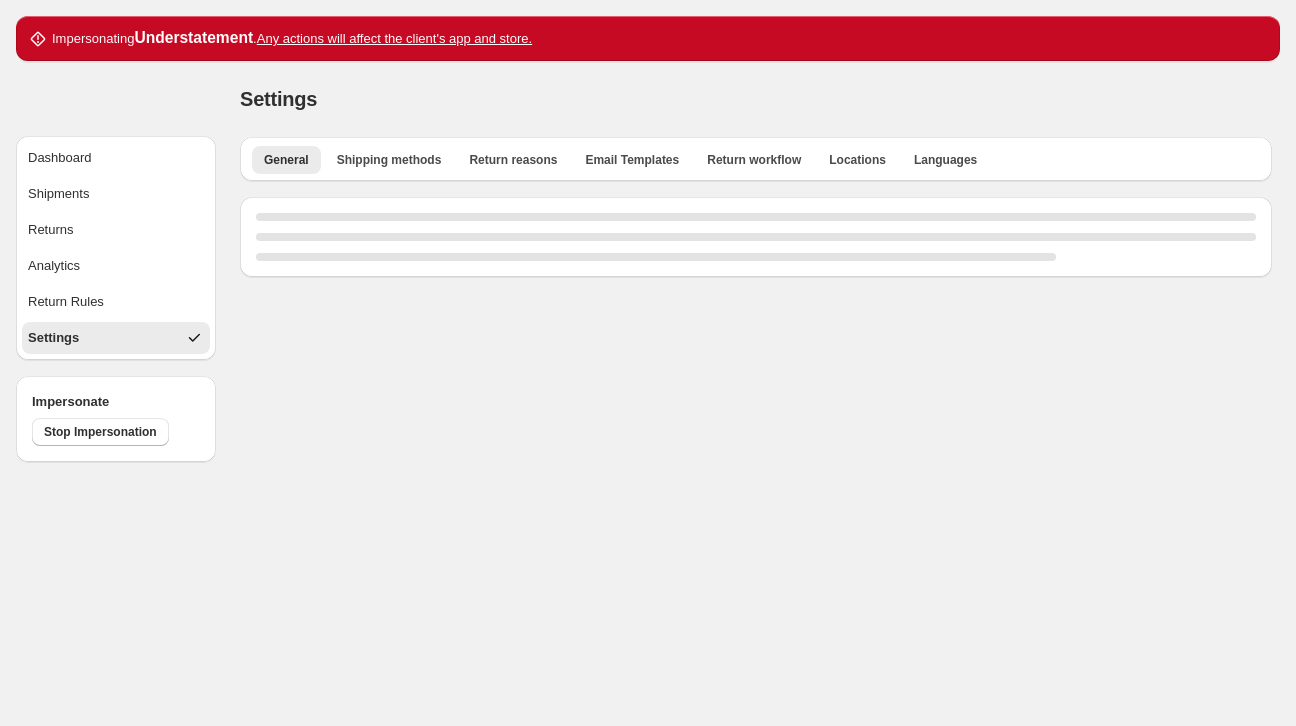 select on "**" 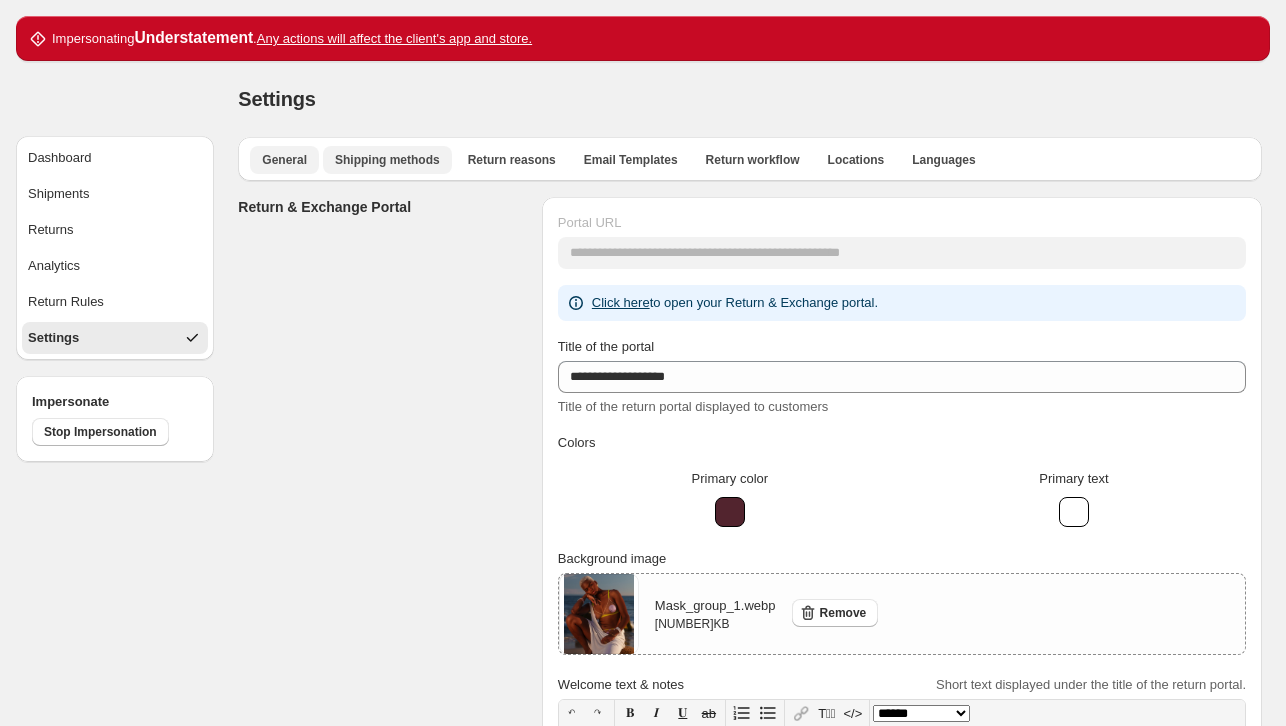 click on "Shipping methods" at bounding box center (387, 160) 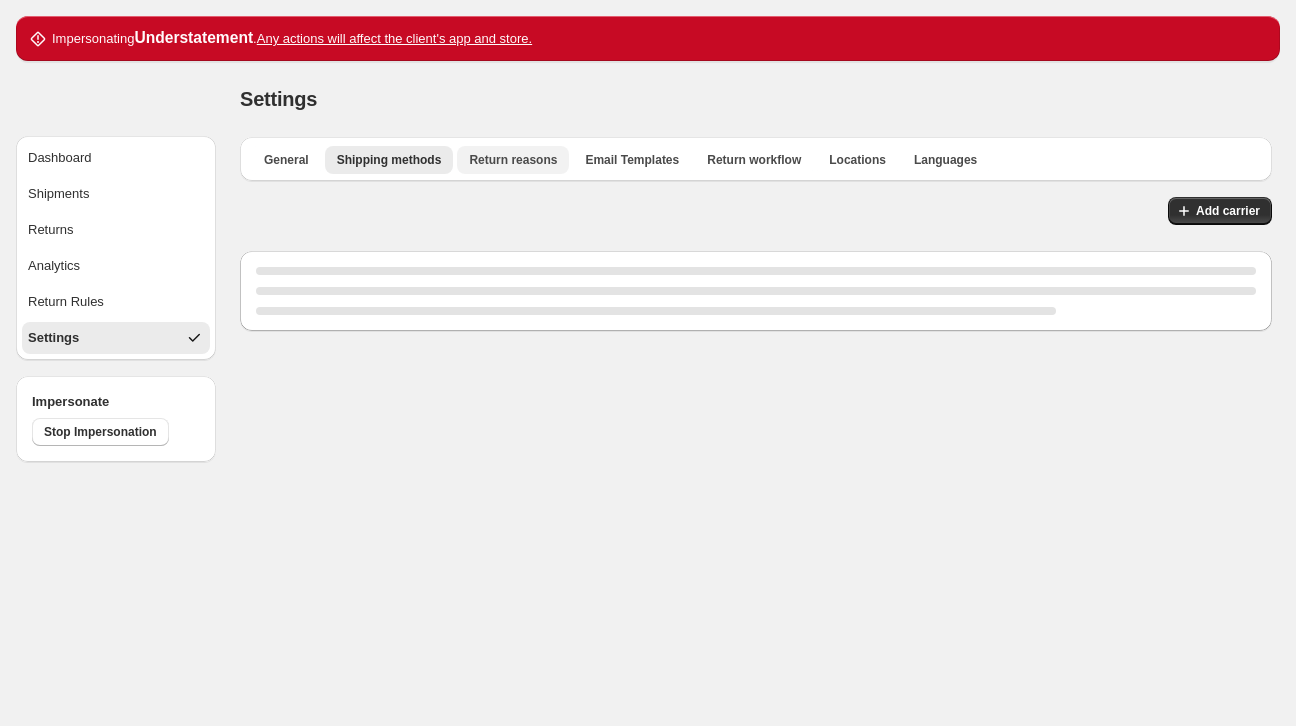 click on "Return reasons" at bounding box center (513, 160) 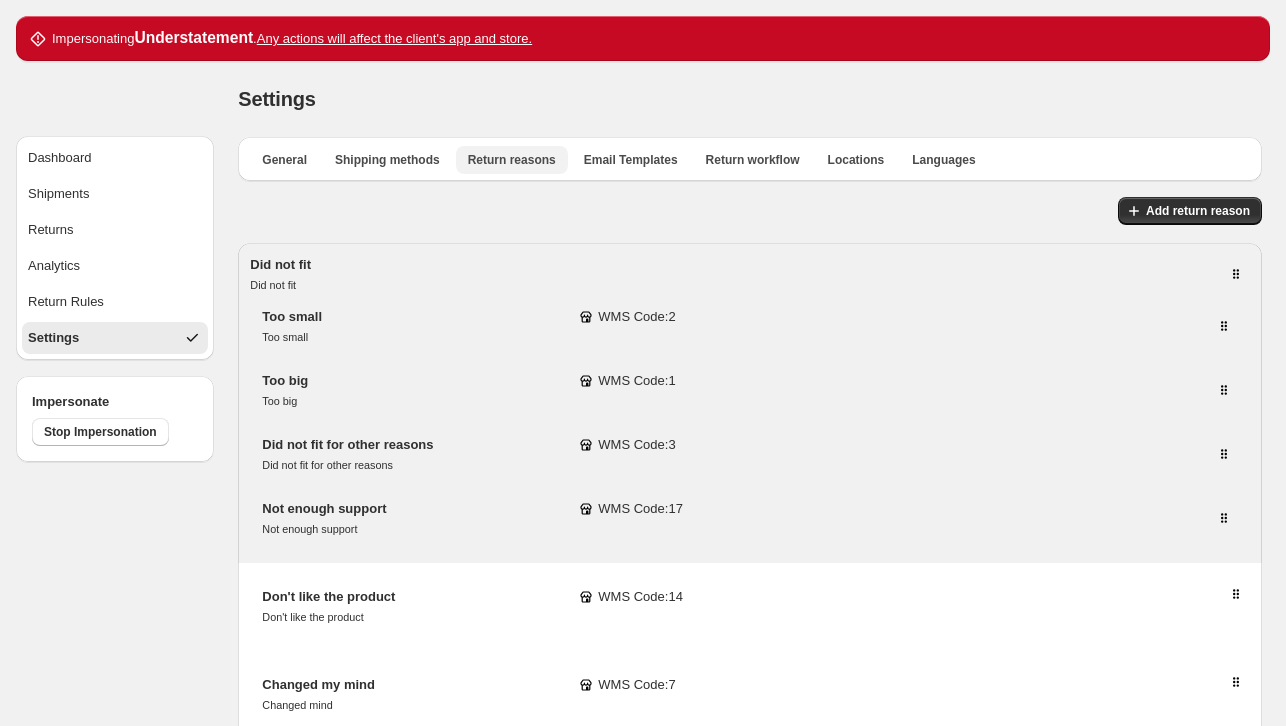 type 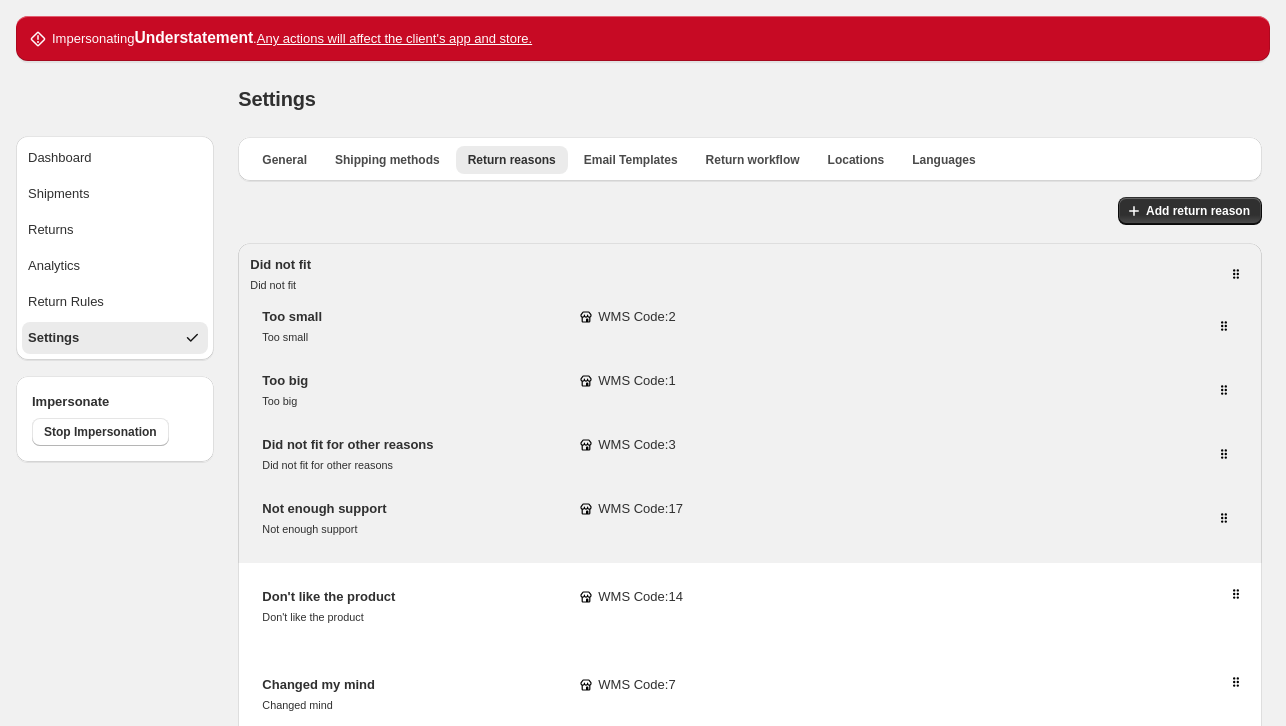 click on "Too small Too small" at bounding box center [412, 327] 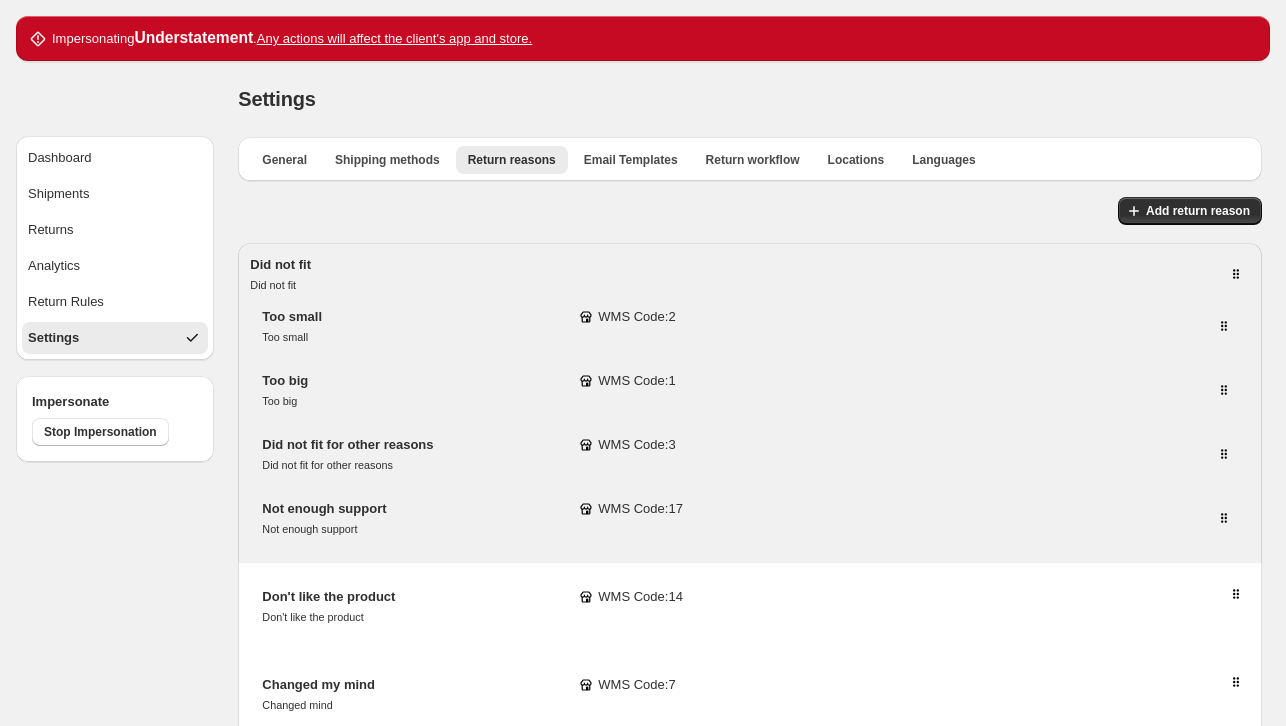 type on "*" 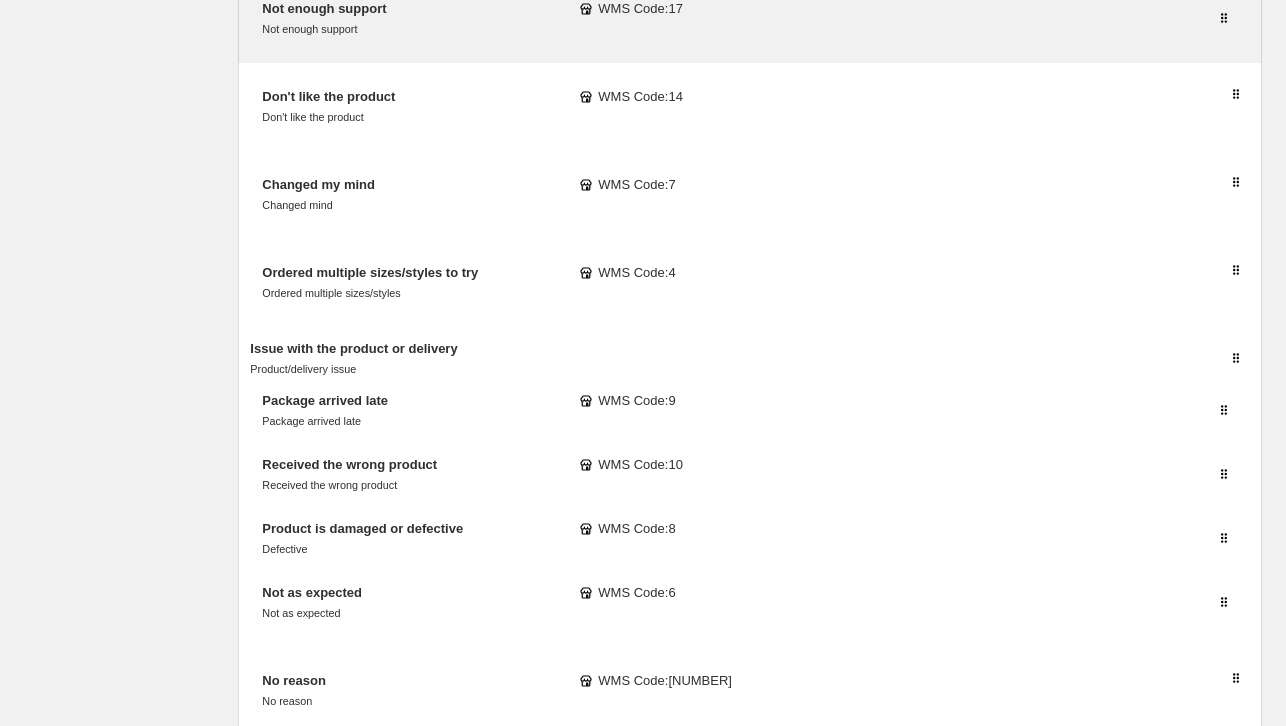 scroll, scrollTop: 200, scrollLeft: 0, axis: vertical 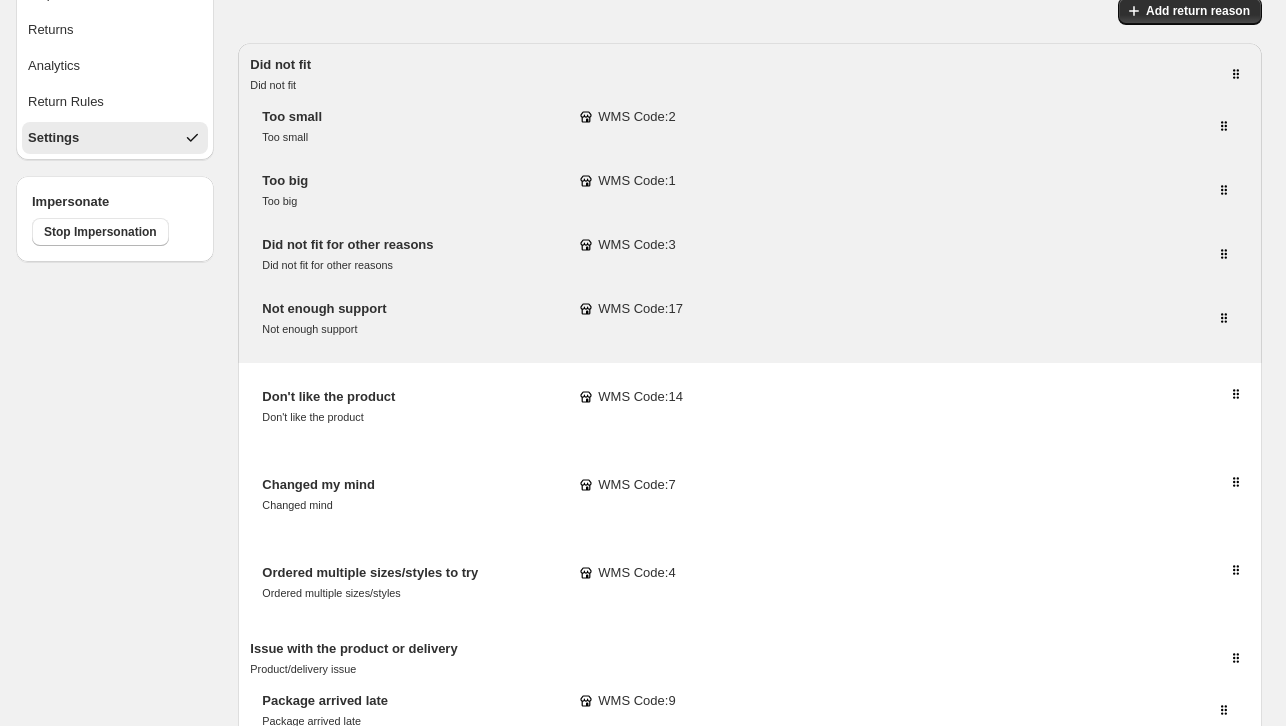 click on "Too small Too small" at bounding box center (412, 127) 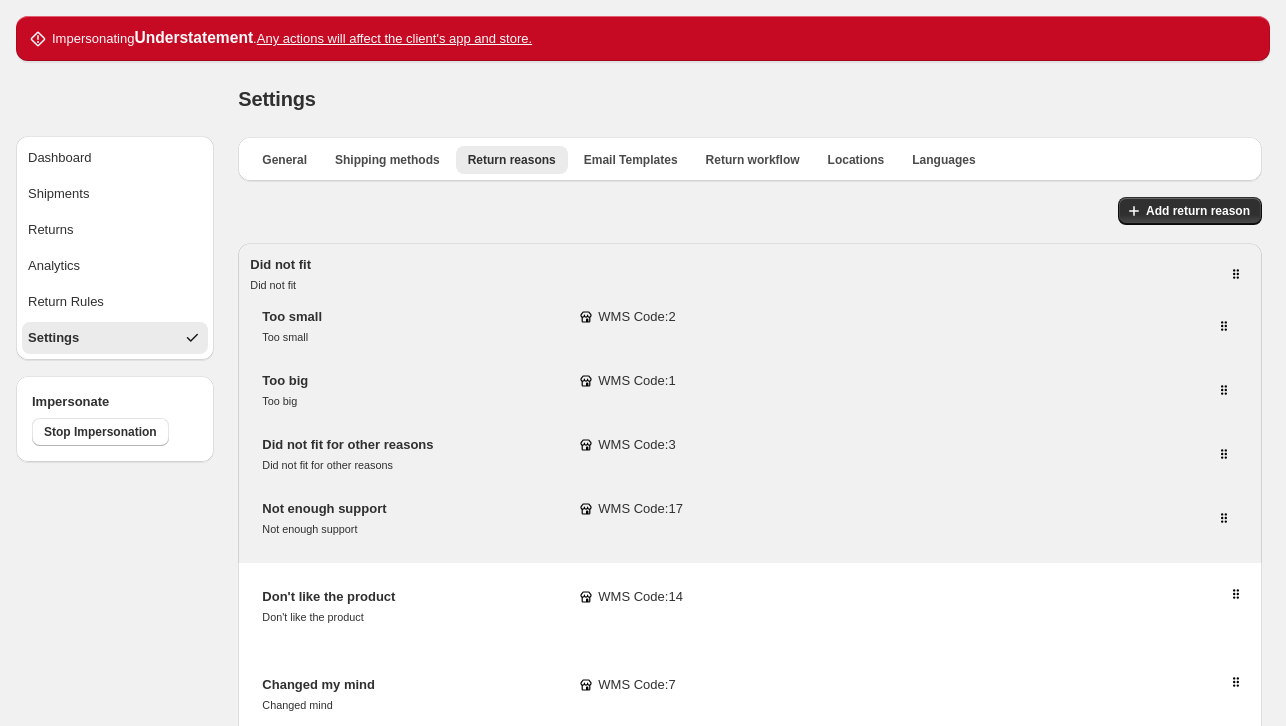 click on "Did not fit Did not fit" at bounding box center (750, 275) 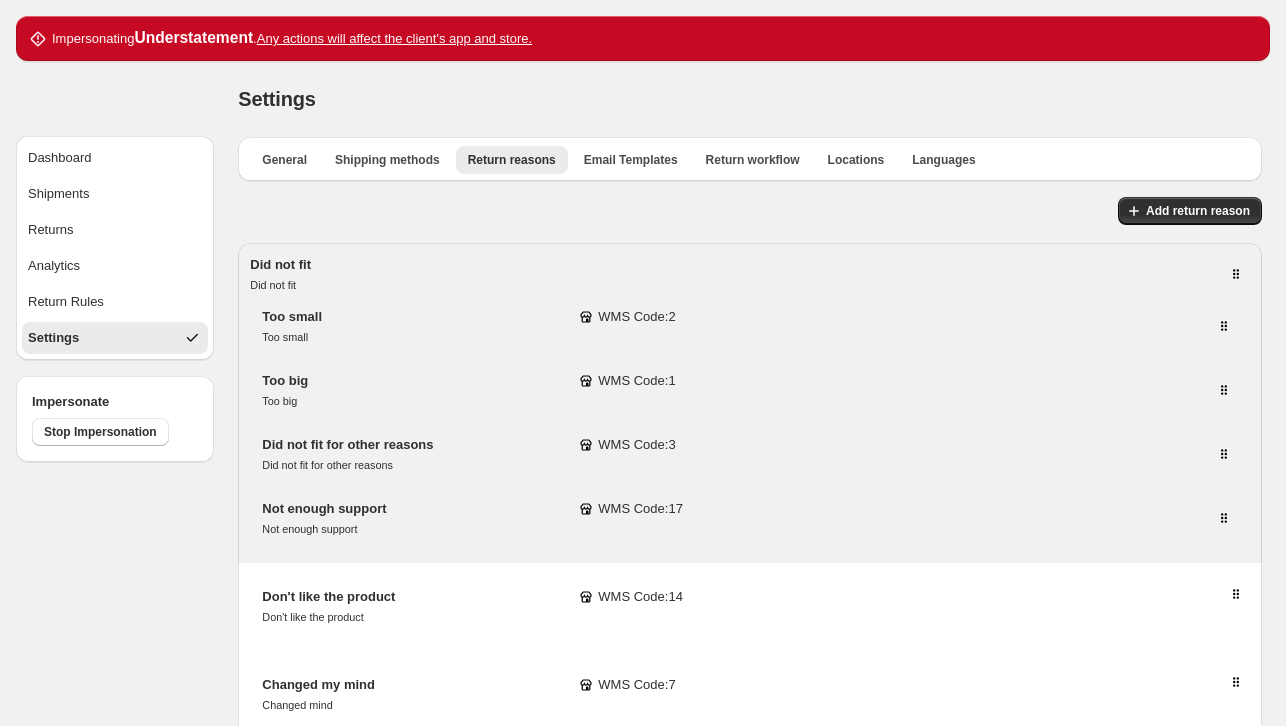 type on "**********" 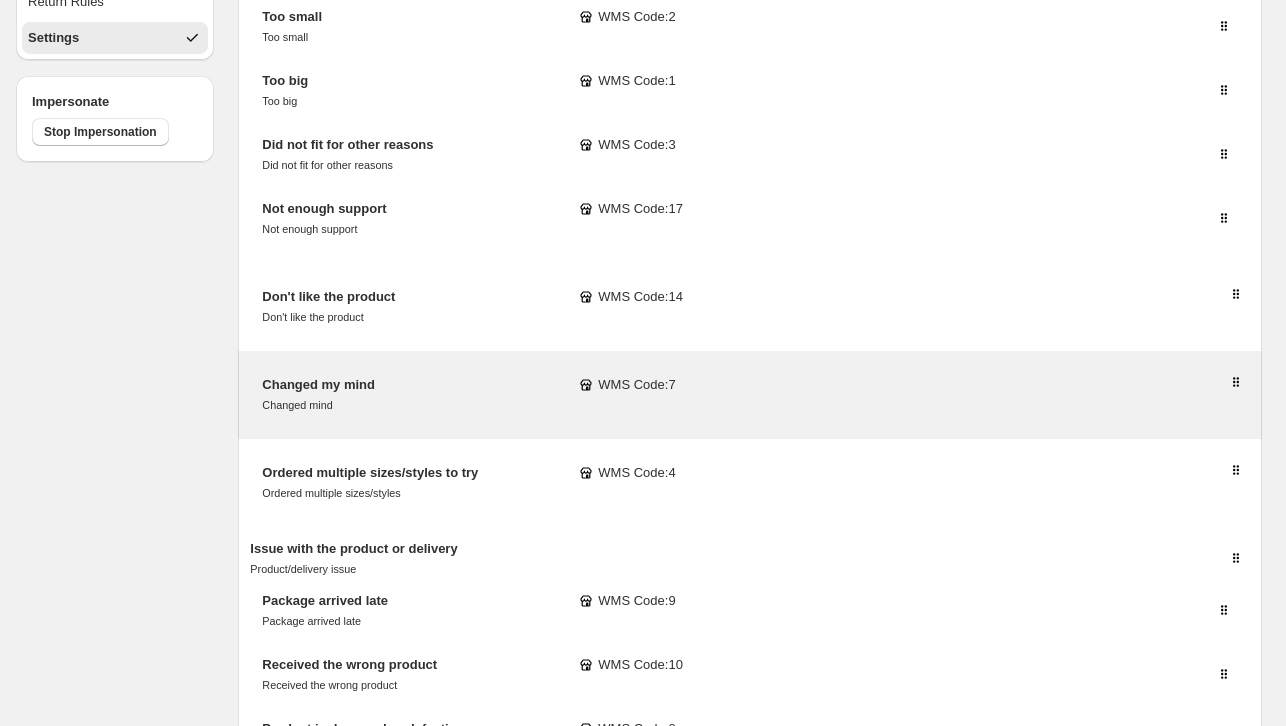 scroll, scrollTop: 500, scrollLeft: 0, axis: vertical 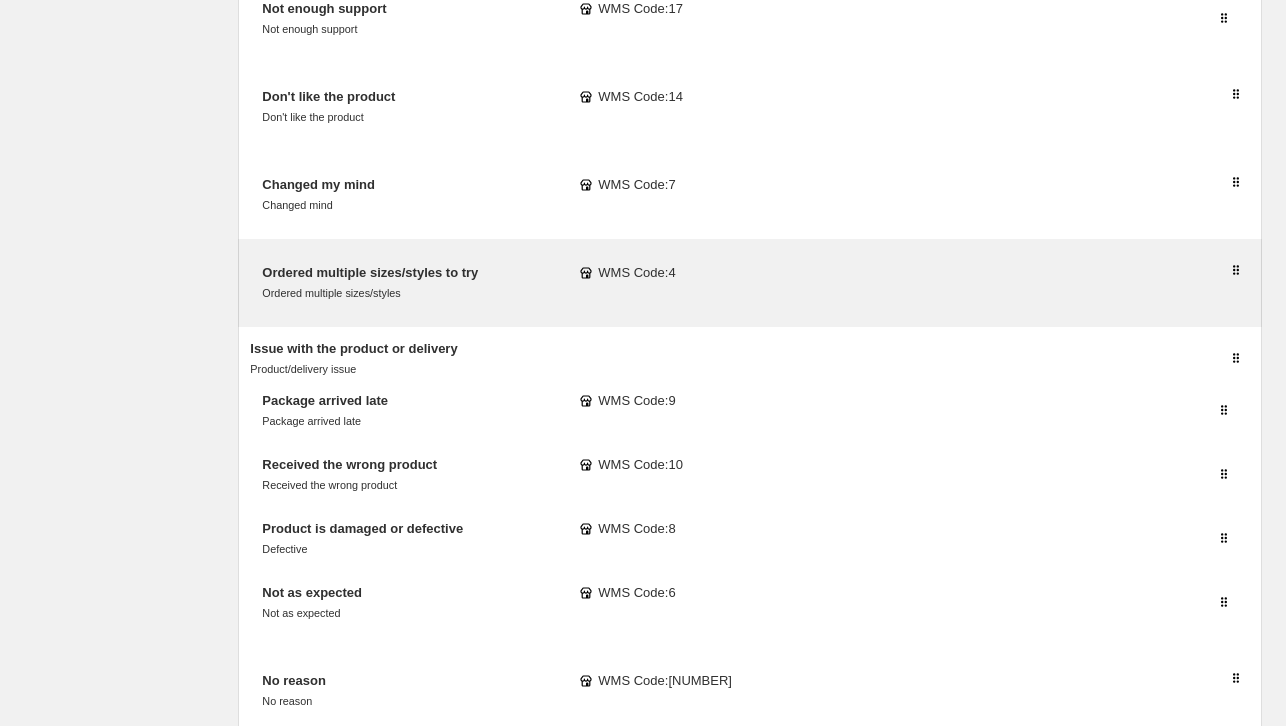 click on "Ordered multiple sizes/styles to try" at bounding box center [370, 272] 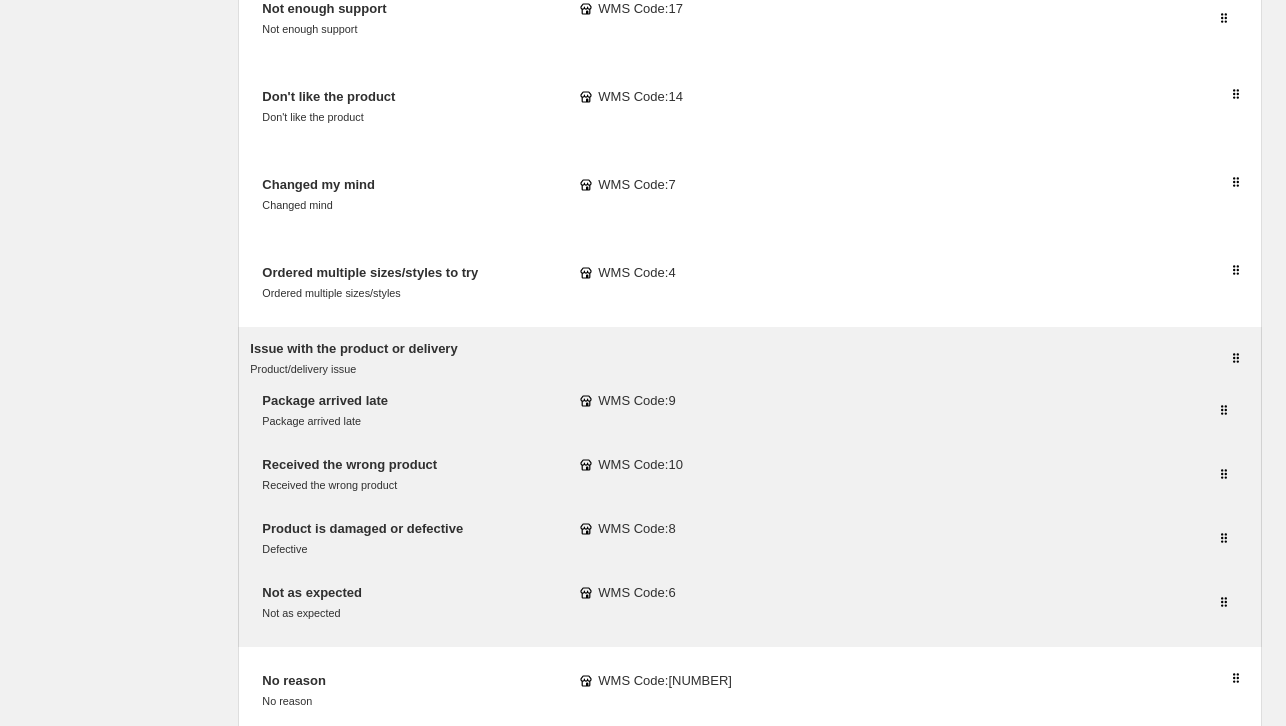 scroll, scrollTop: 700, scrollLeft: 0, axis: vertical 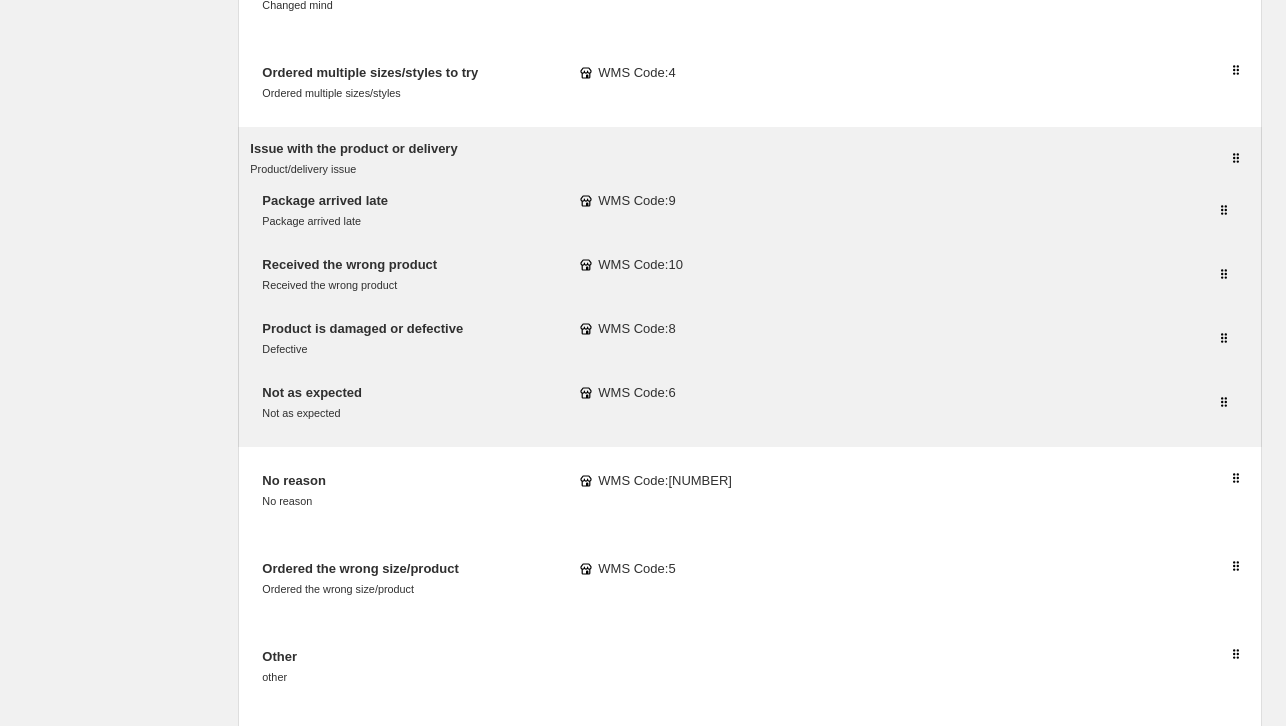 click on "Product is damaged or defective Defective" at bounding box center [362, 339] 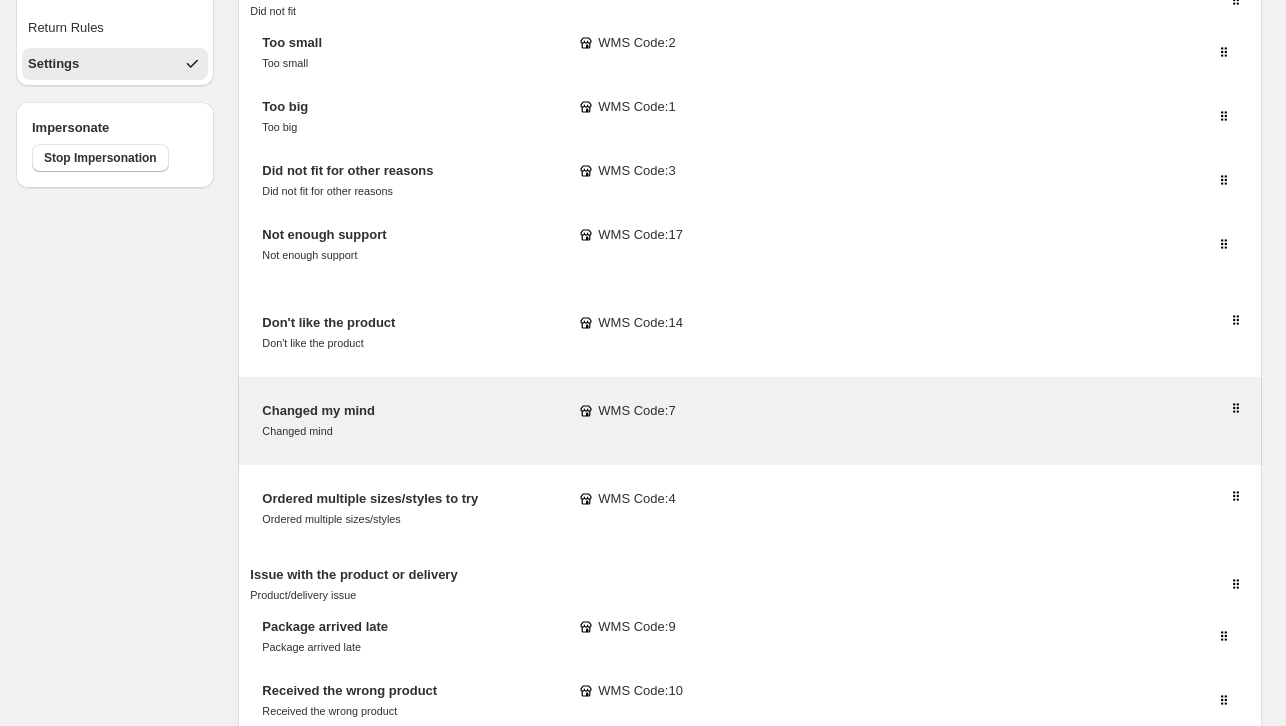 scroll, scrollTop: 374, scrollLeft: 0, axis: vertical 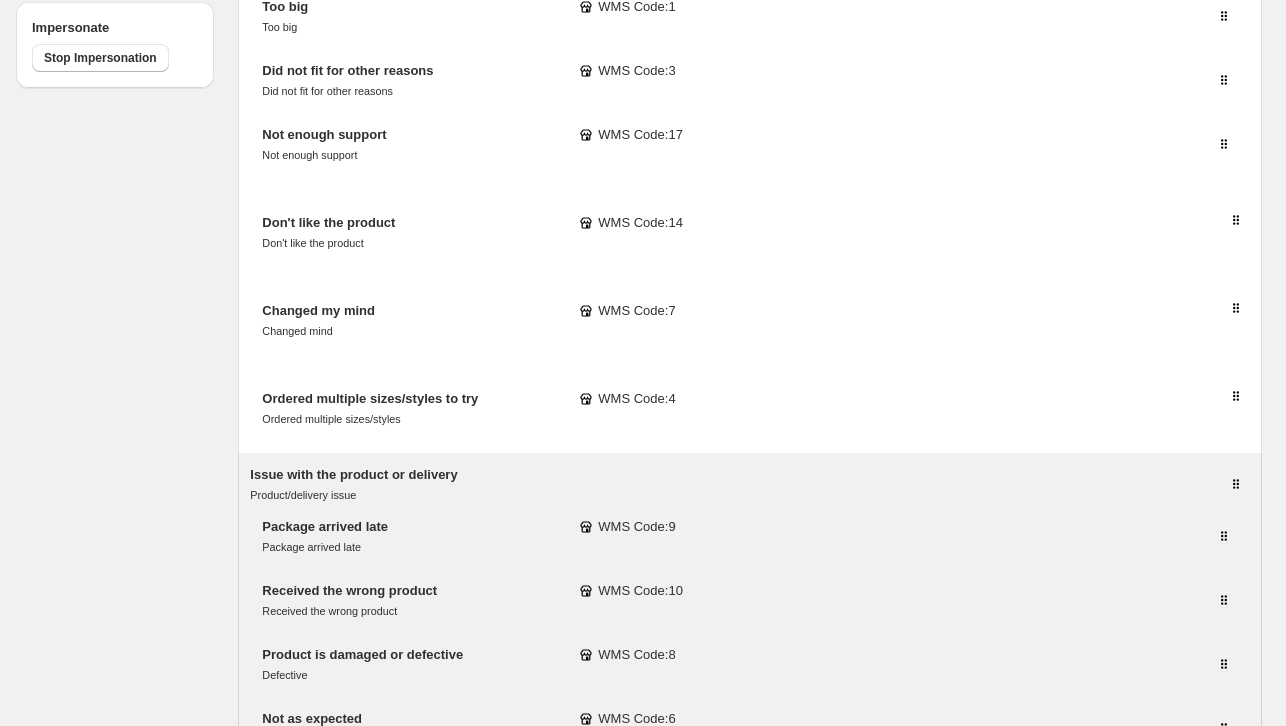 click on "Product/delivery issue" at bounding box center [303, 495] 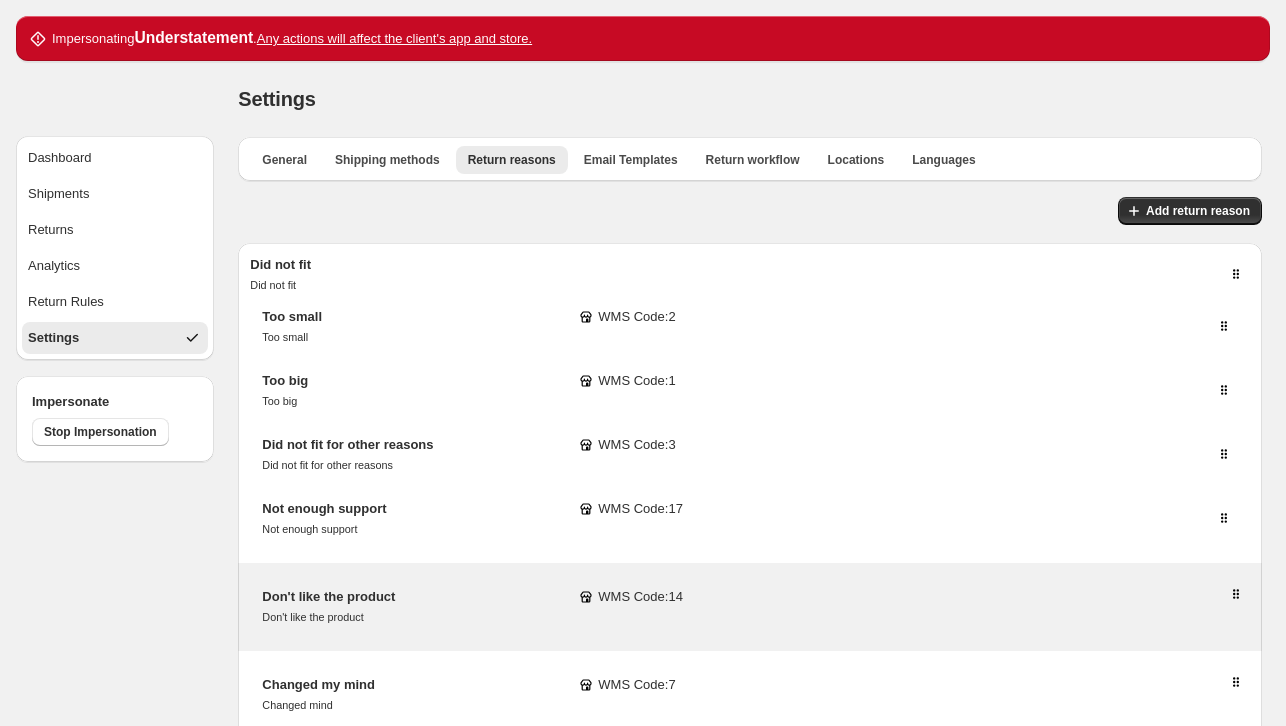 scroll, scrollTop: 300, scrollLeft: 0, axis: vertical 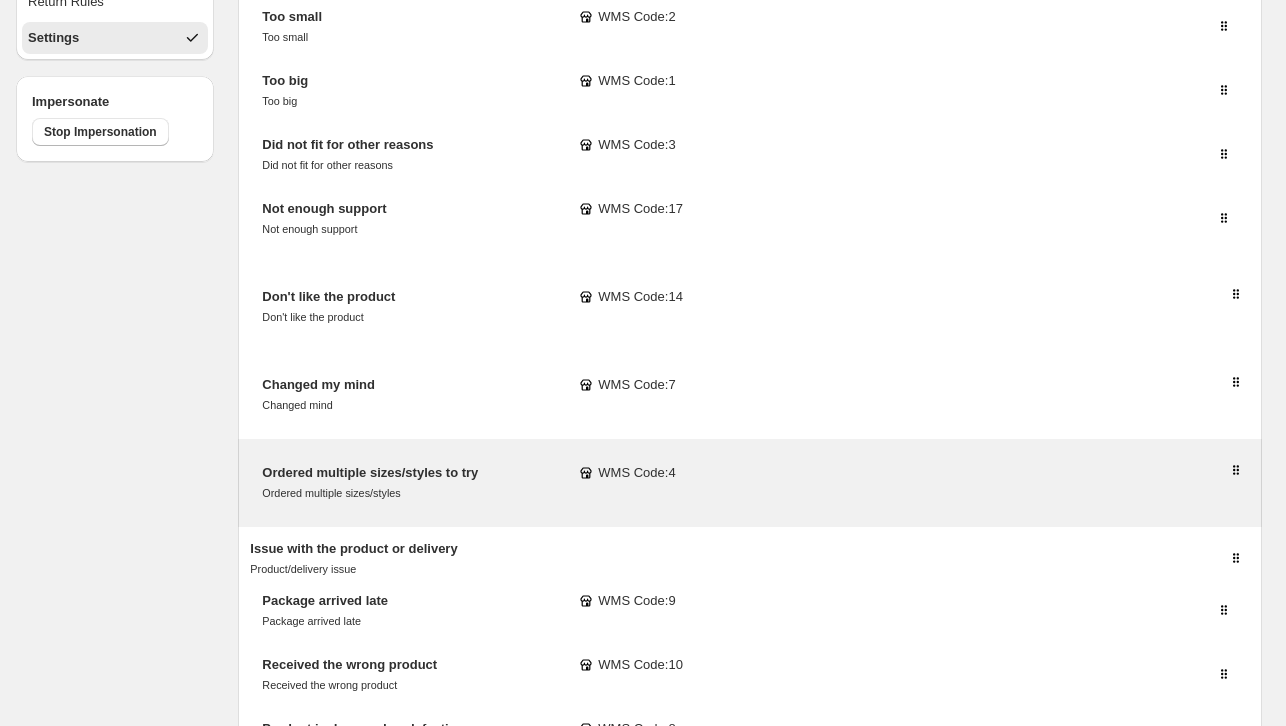 click on "Ordered multiple sizes/styles to try Ordered multiple sizes/styles WMS Code: [NUMBER]" at bounding box center (750, 483) 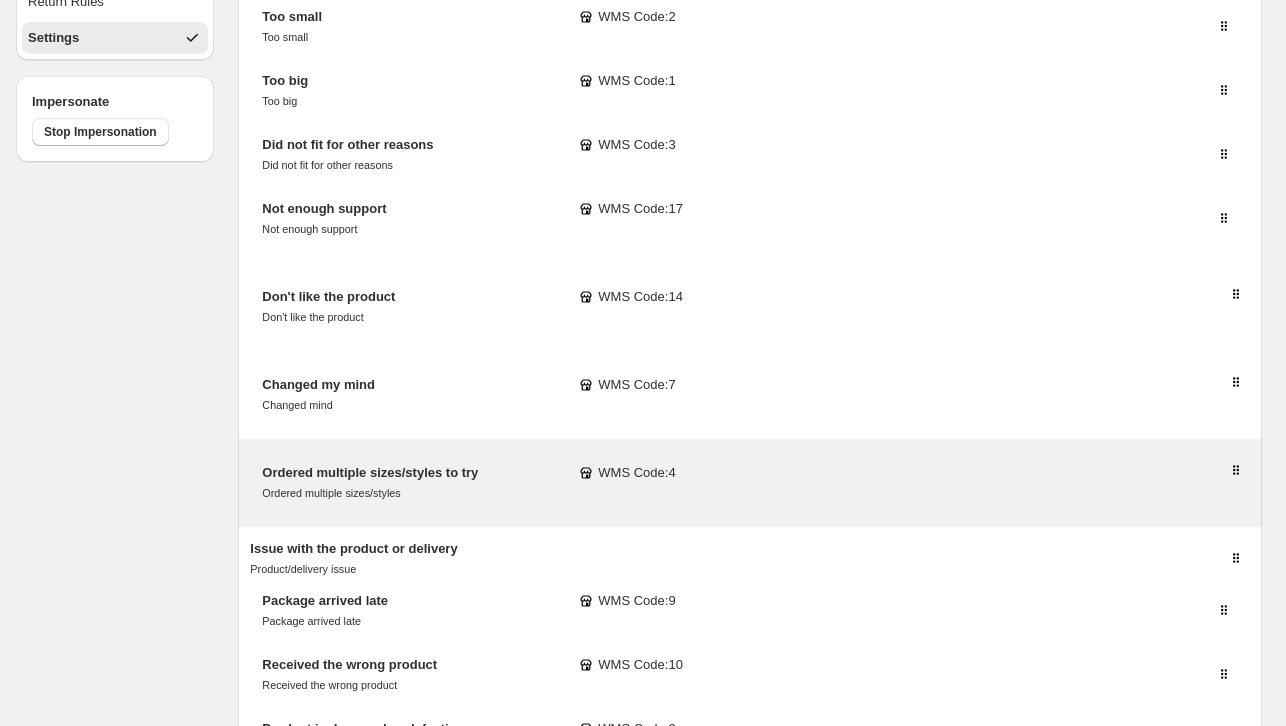 type on "**********" 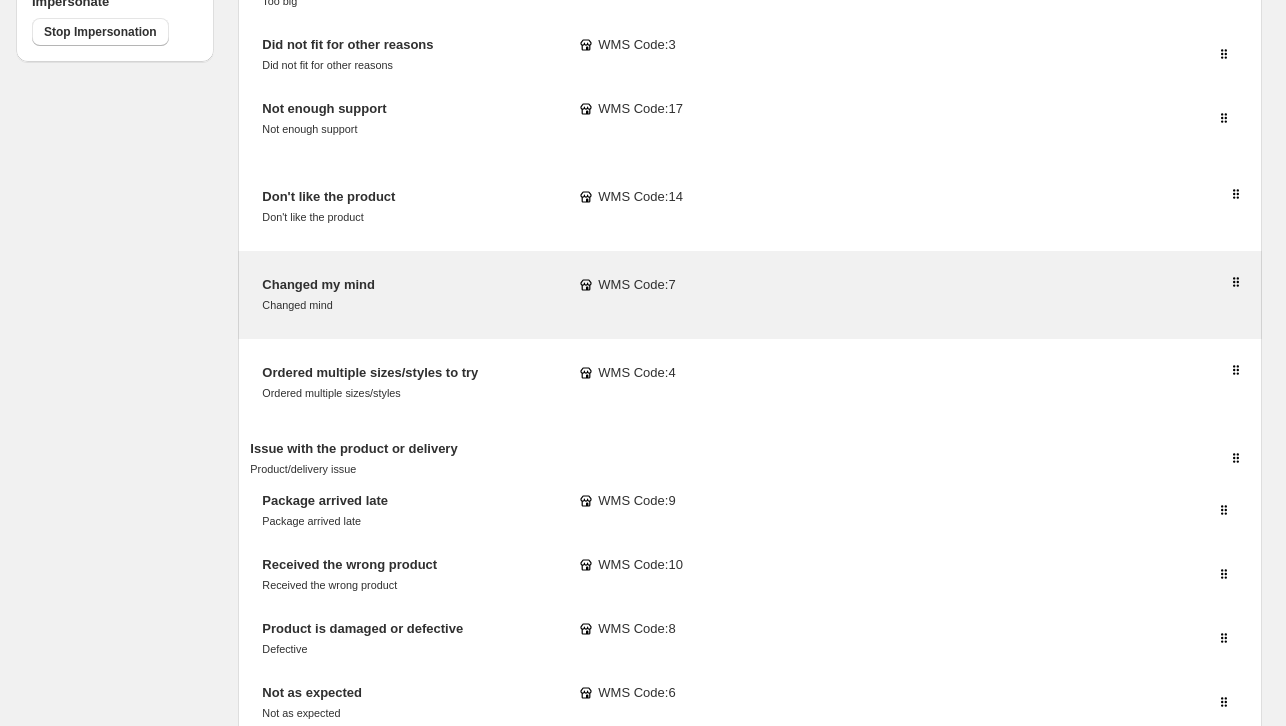 scroll, scrollTop: 600, scrollLeft: 0, axis: vertical 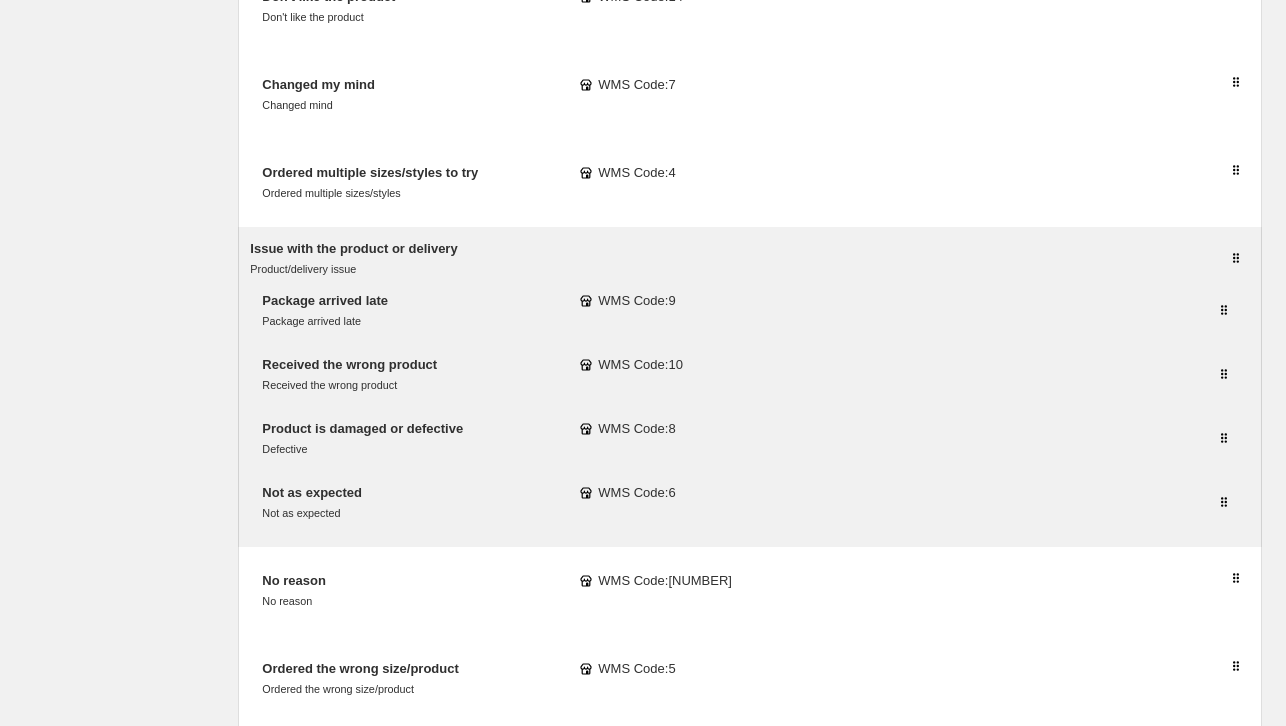 click on "Not as expected Not as expected" at bounding box center [312, 503] 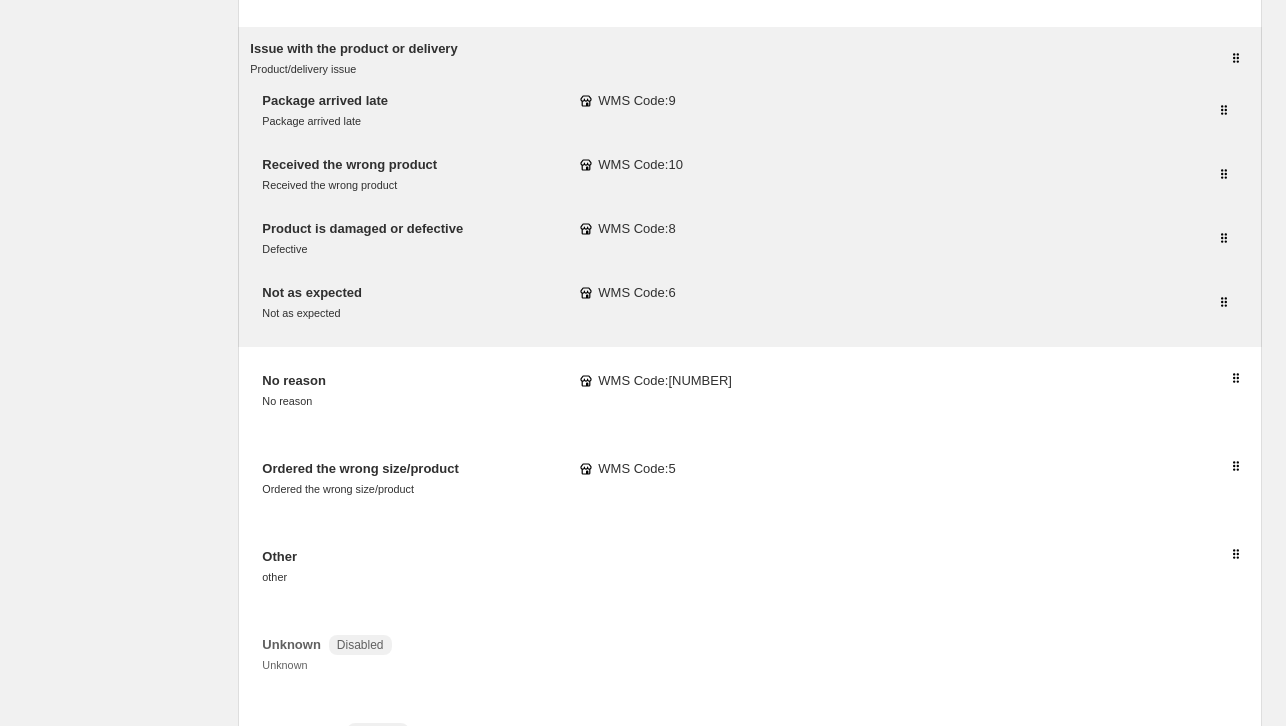 click on "Not as expected Not as expected" at bounding box center [412, 303] 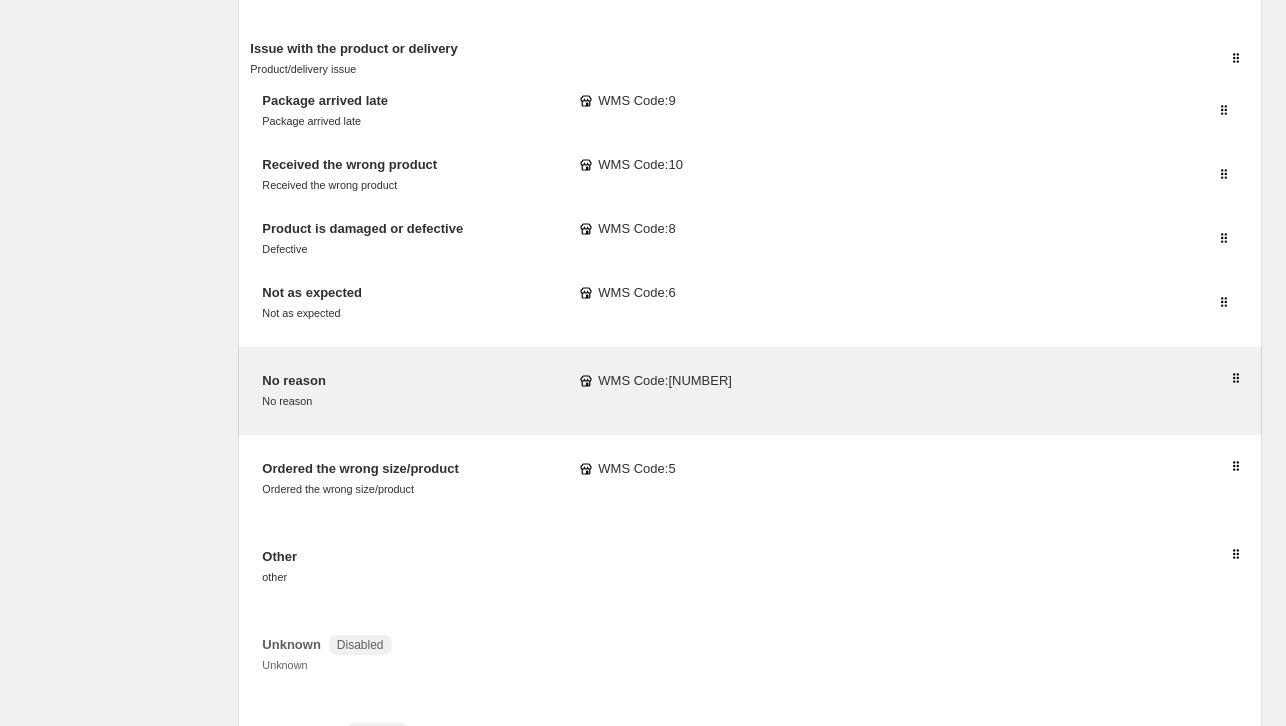 select on "********" 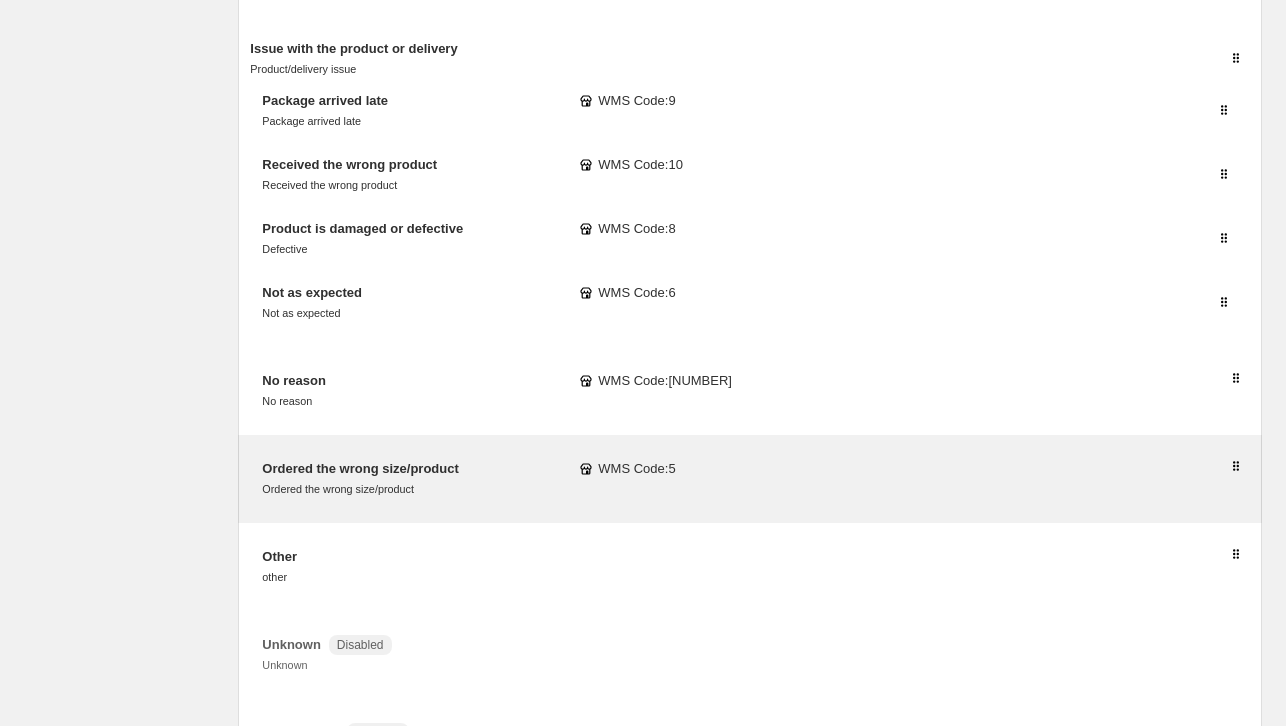 click on "Ordered the wrong size/product" at bounding box center (360, 468) 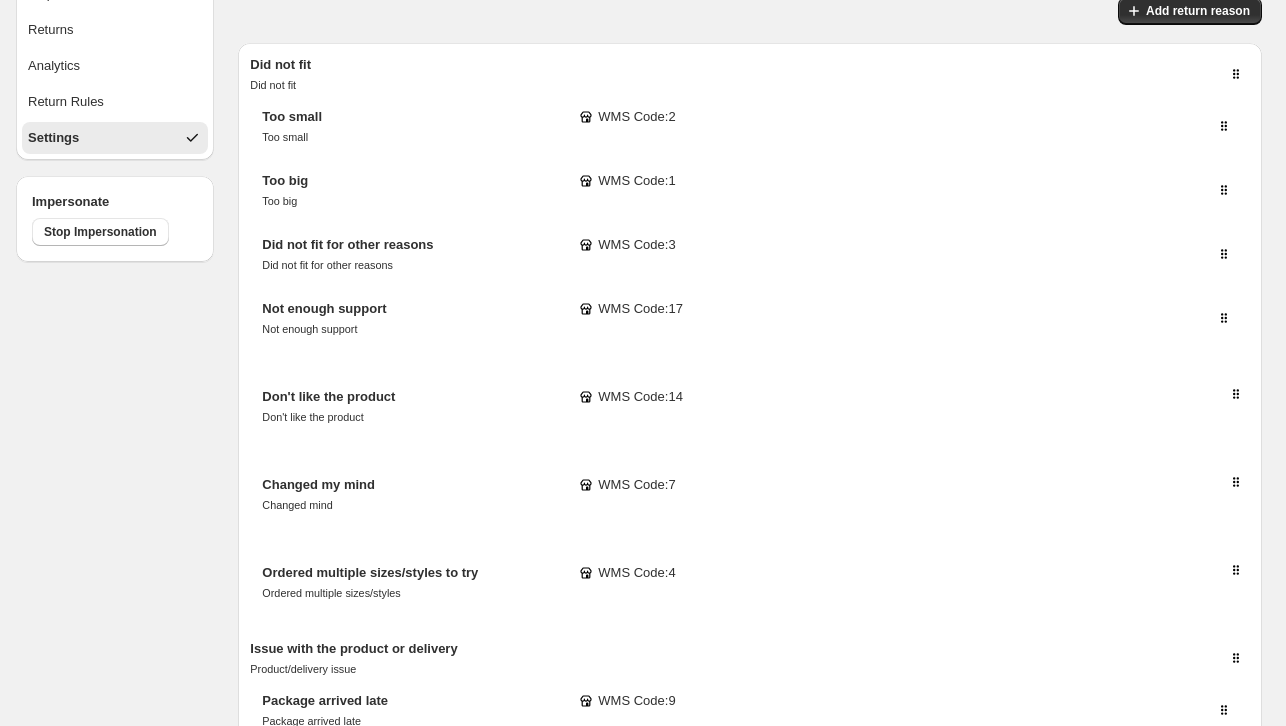 scroll, scrollTop: 0, scrollLeft: 0, axis: both 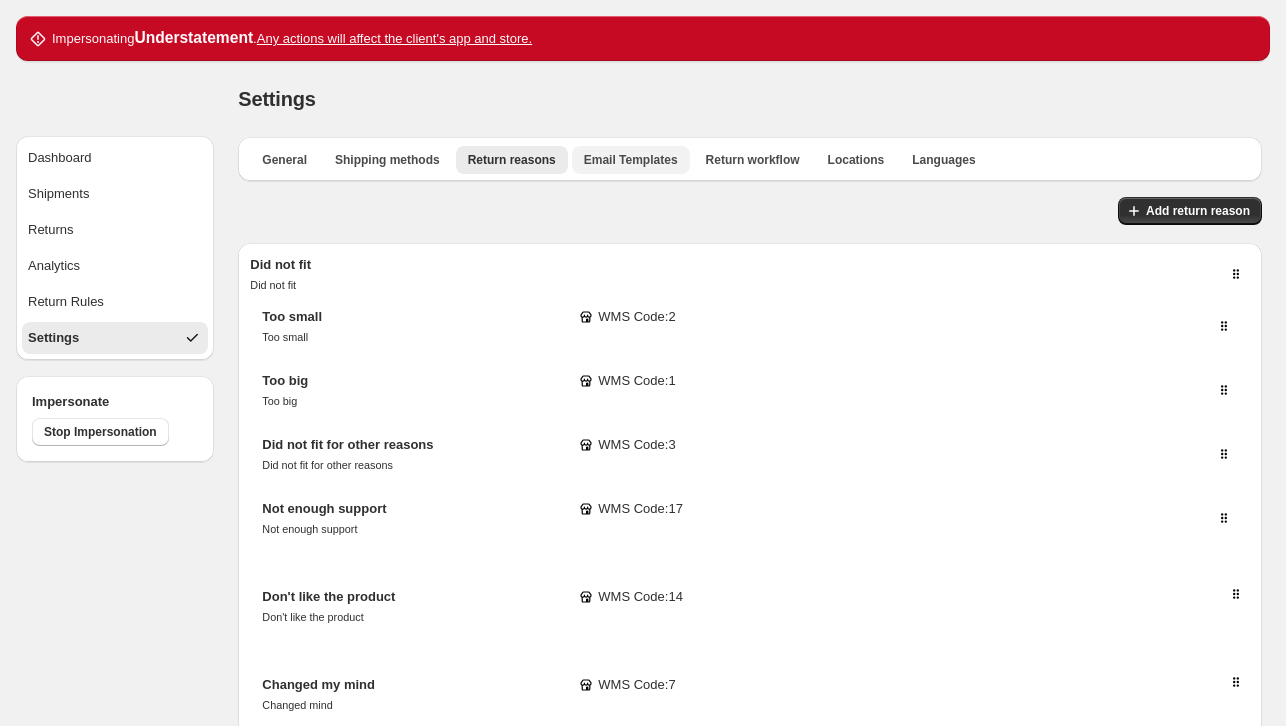 click on "Email Templates" at bounding box center [631, 160] 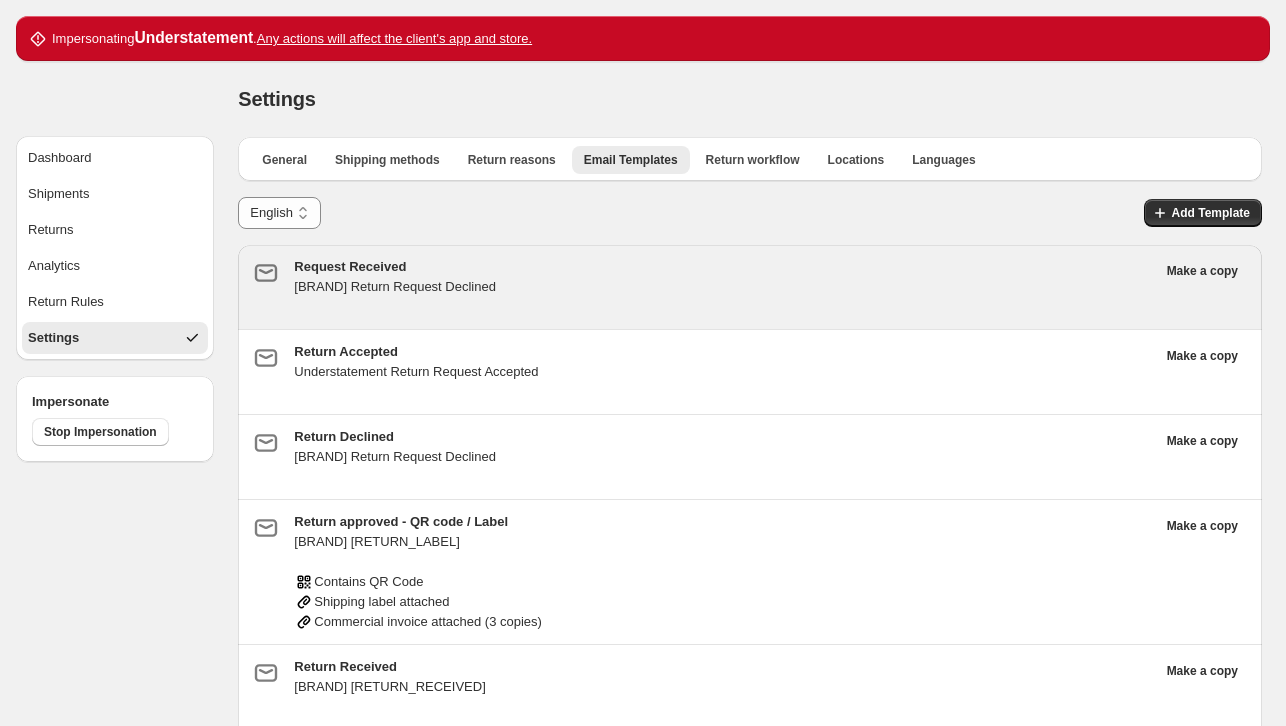 click on "[BRAND] Return Request Declined" at bounding box center (724, 287) 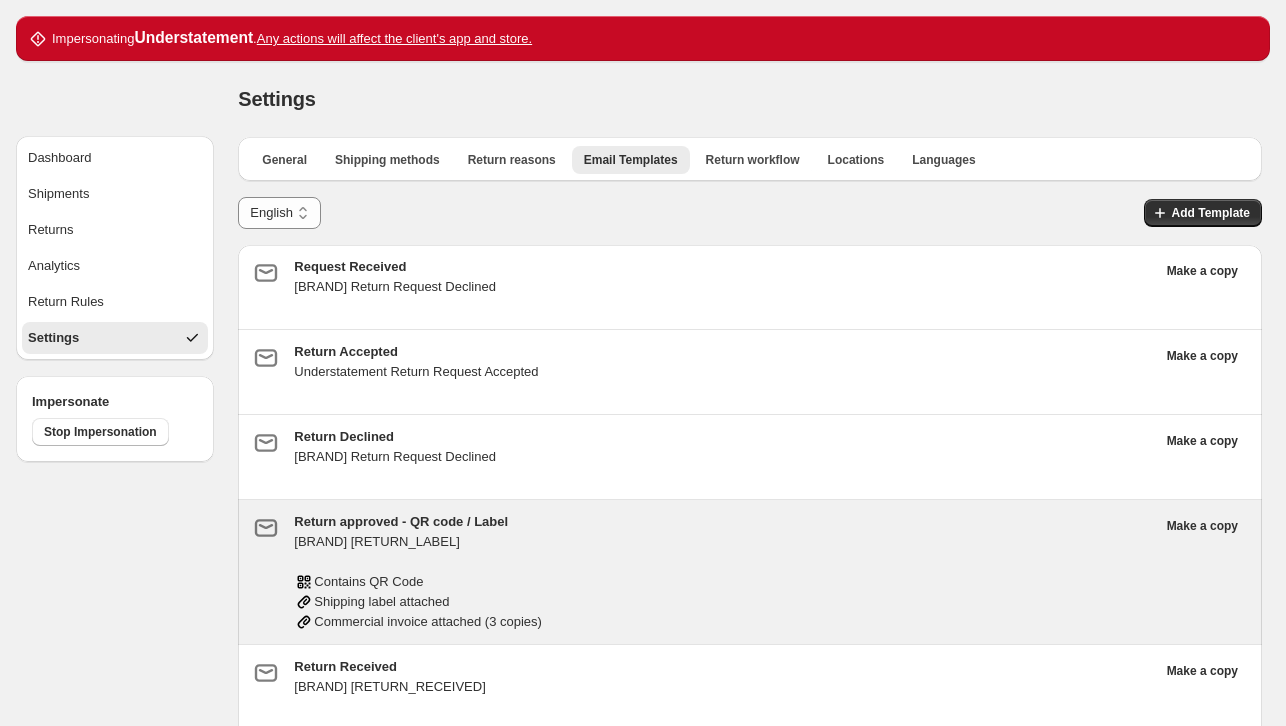 click on "[BRAND] [RETURN_LABEL]" at bounding box center [724, 542] 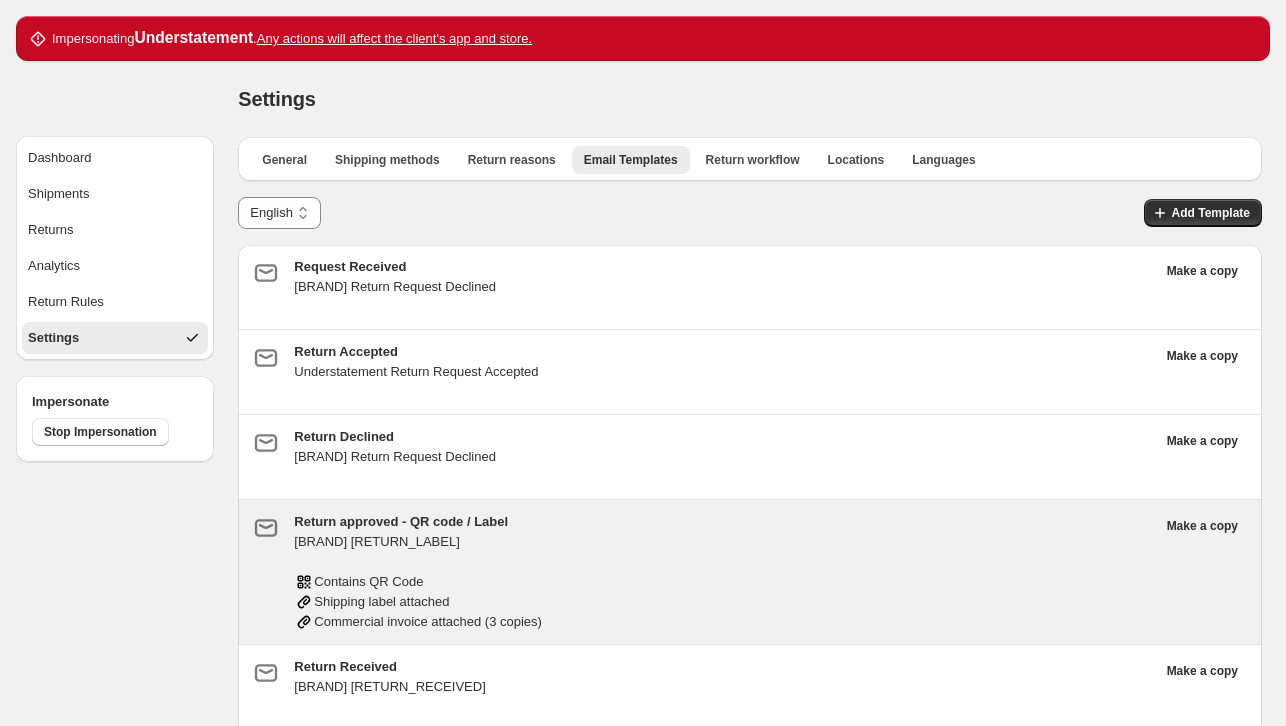 type on "**********" 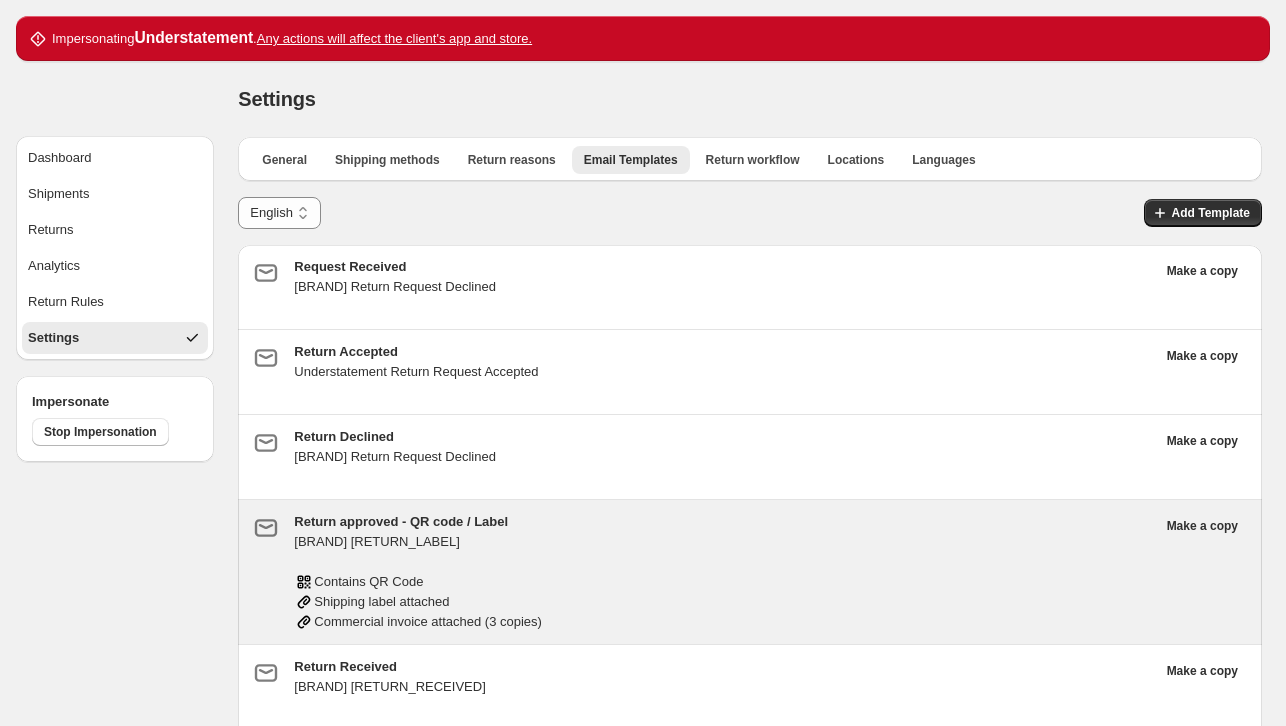 click on "[RETURN_LABEL] [QR_CODE] [SHIPPING_LABEL] [COMMERCIAL_INVOICE]" at bounding box center (724, 572) 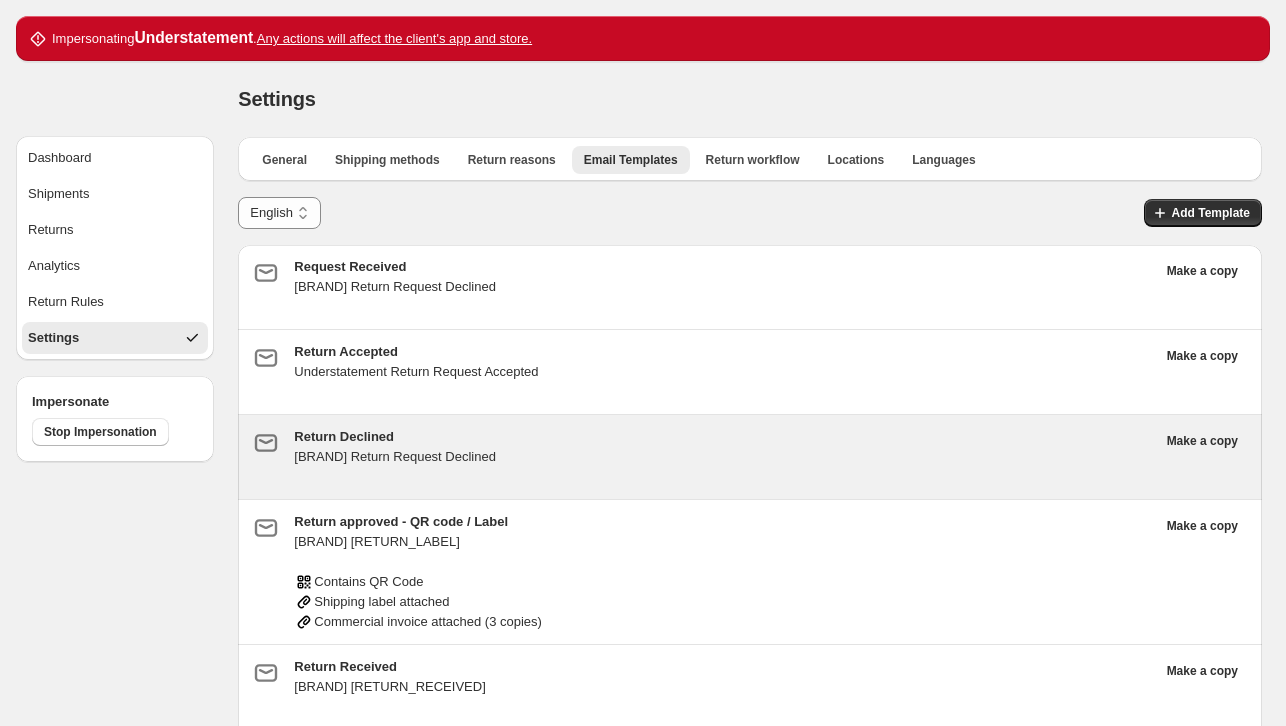 scroll, scrollTop: 87, scrollLeft: 0, axis: vertical 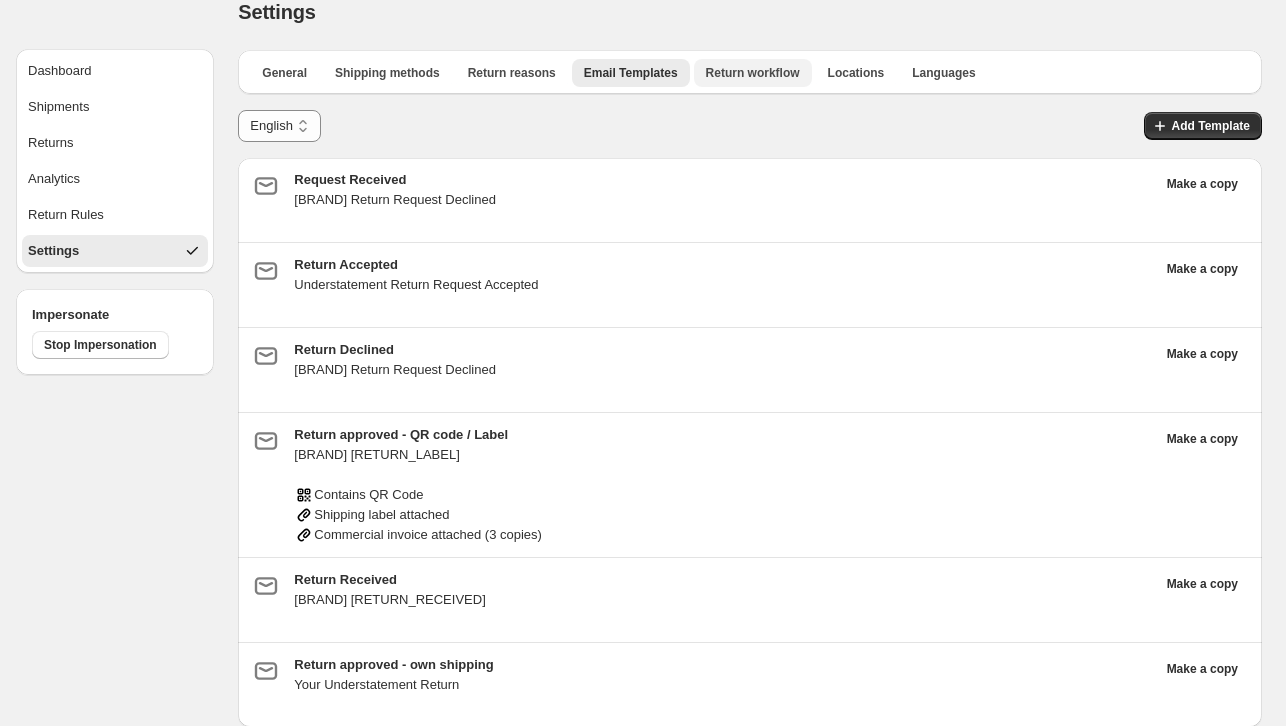 click on "Return workflow" at bounding box center [753, 73] 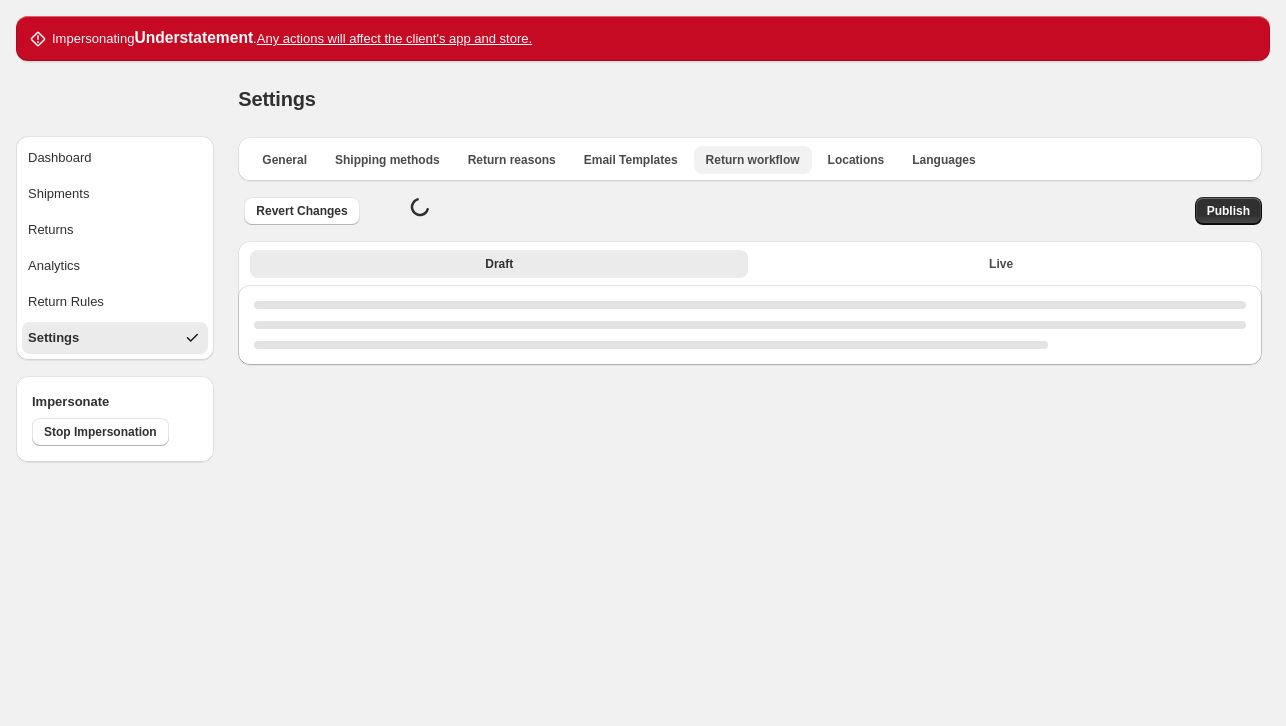 scroll, scrollTop: 0, scrollLeft: 0, axis: both 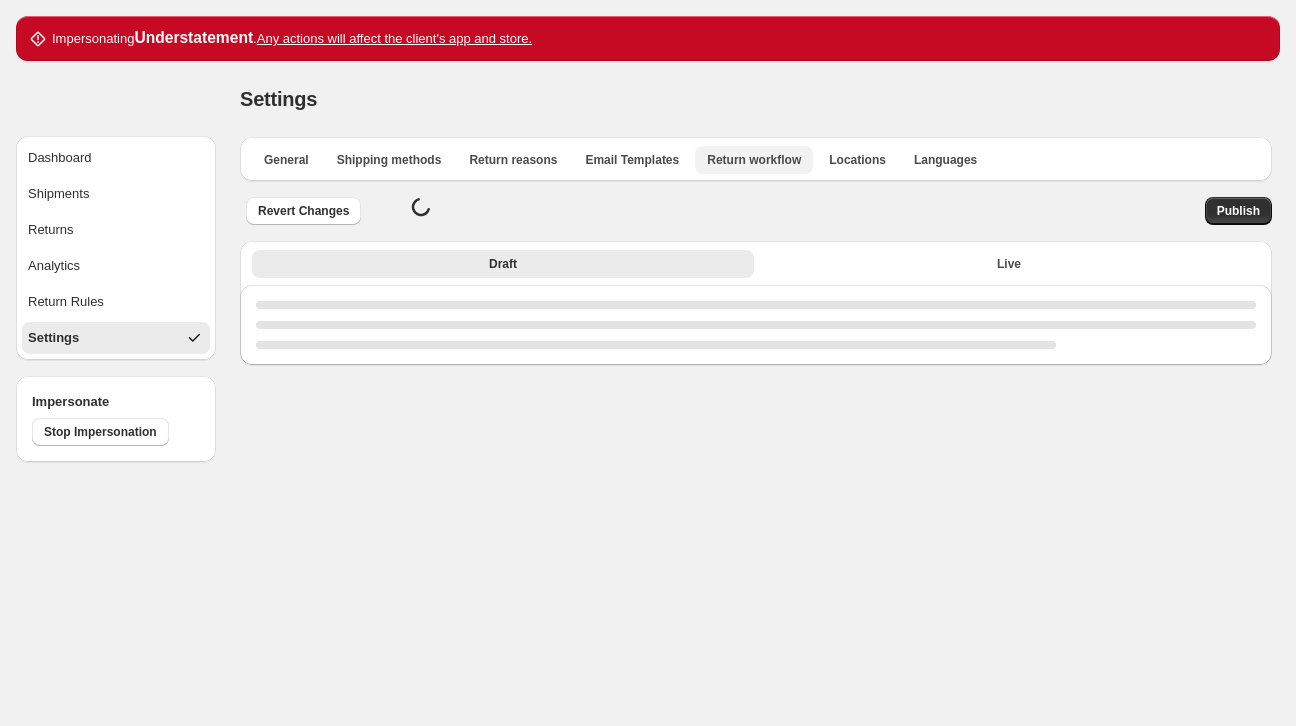 select on "********" 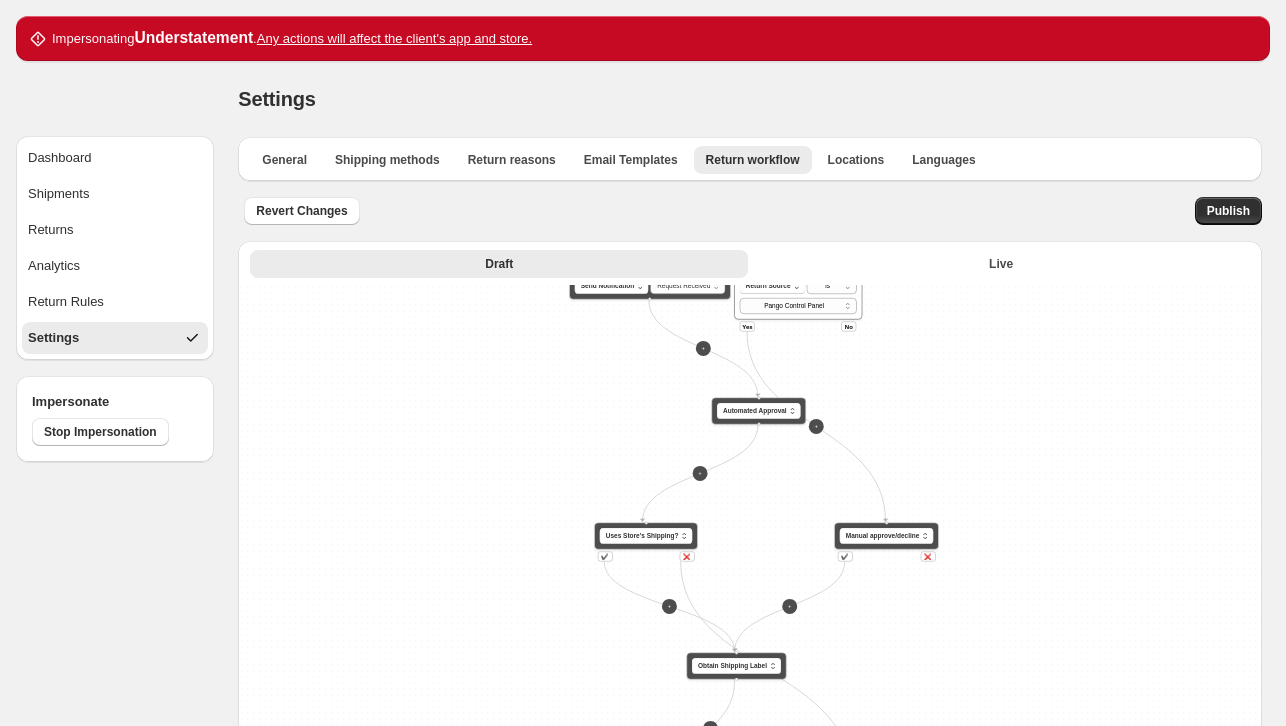 drag, startPoint x: 950, startPoint y: 401, endPoint x: 975, endPoint y: 528, distance: 129.43724 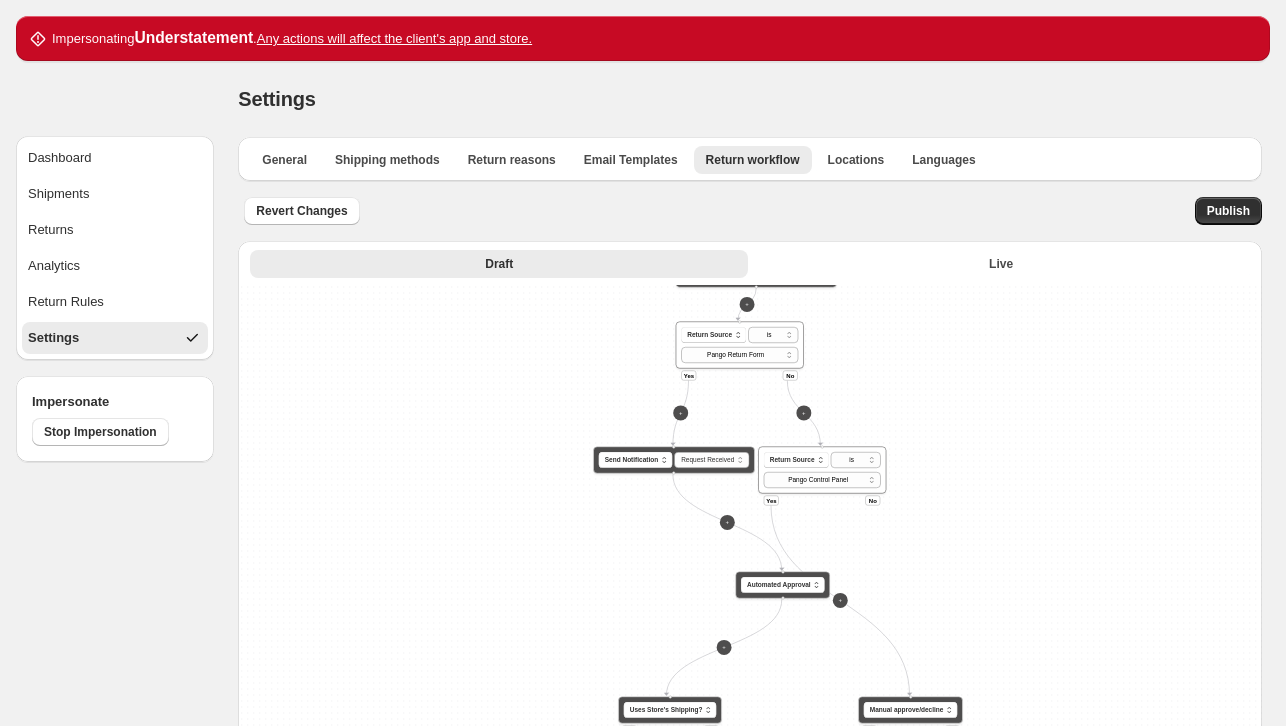 drag, startPoint x: 962, startPoint y: 391, endPoint x: 966, endPoint y: 481, distance: 90.088844 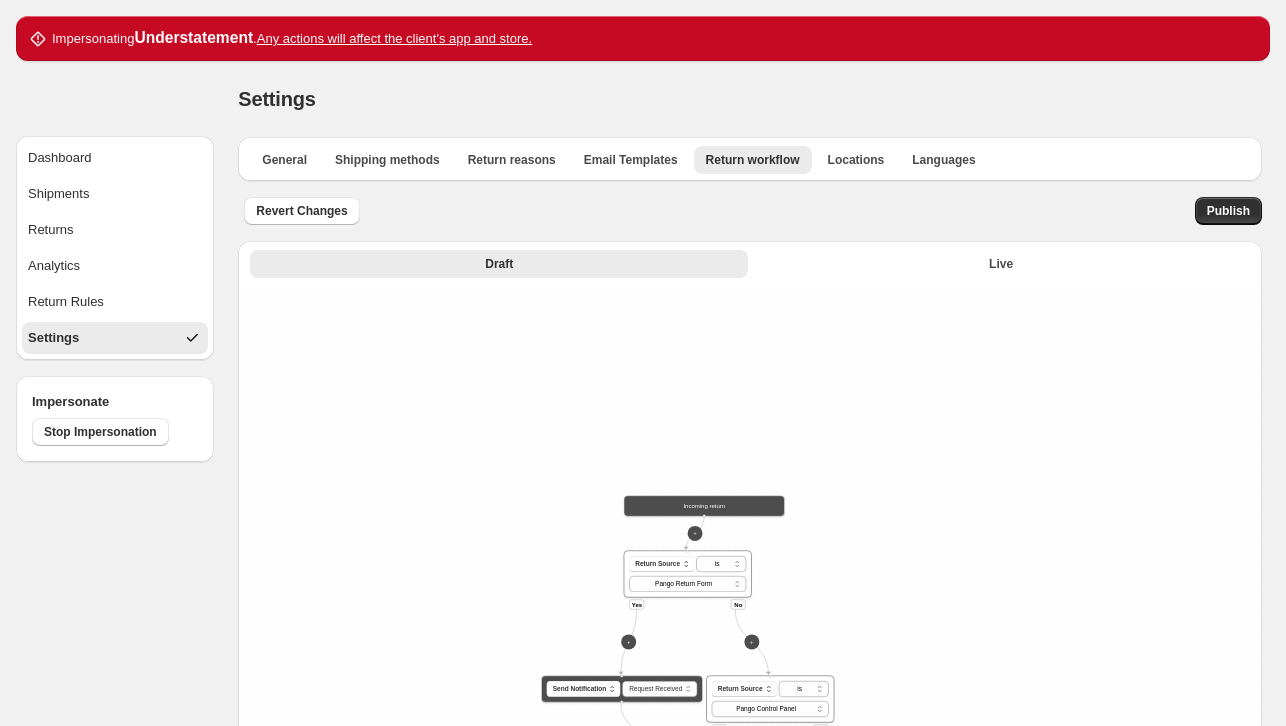 drag, startPoint x: 924, startPoint y: 355, endPoint x: 872, endPoint y: 581, distance: 231.90515 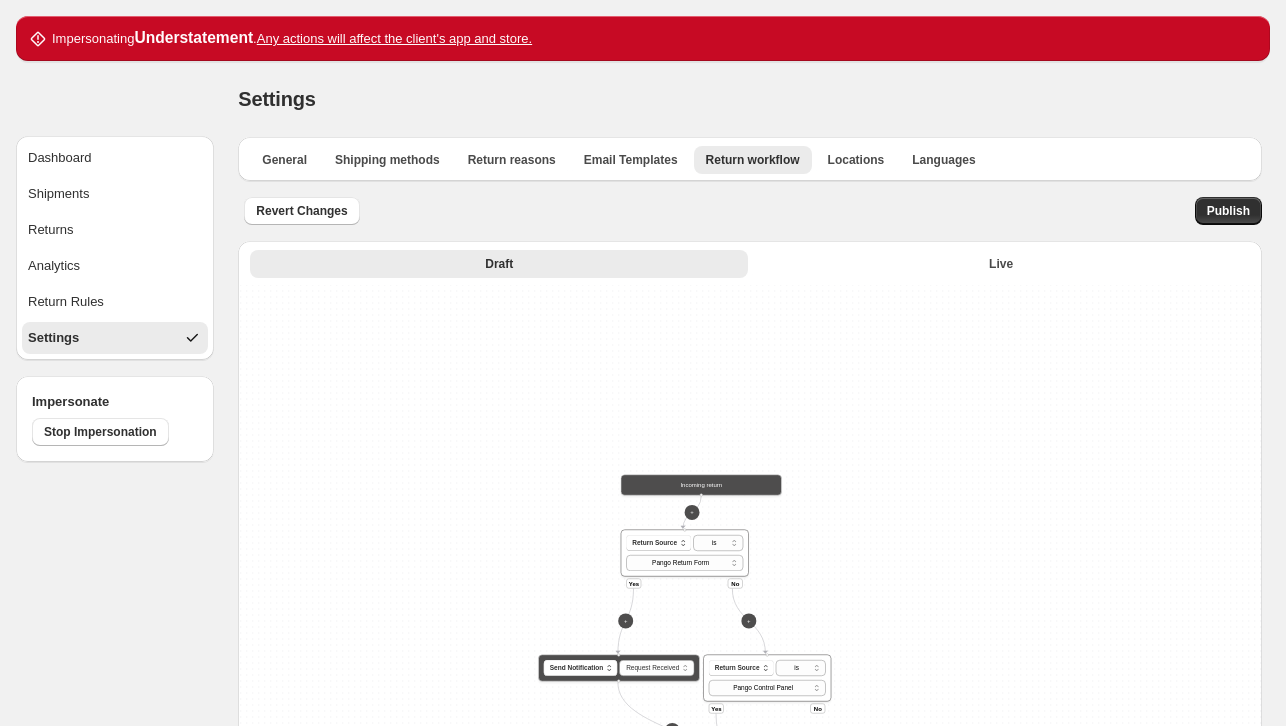 drag, startPoint x: 867, startPoint y: 525, endPoint x: 855, endPoint y: 328, distance: 197.36514 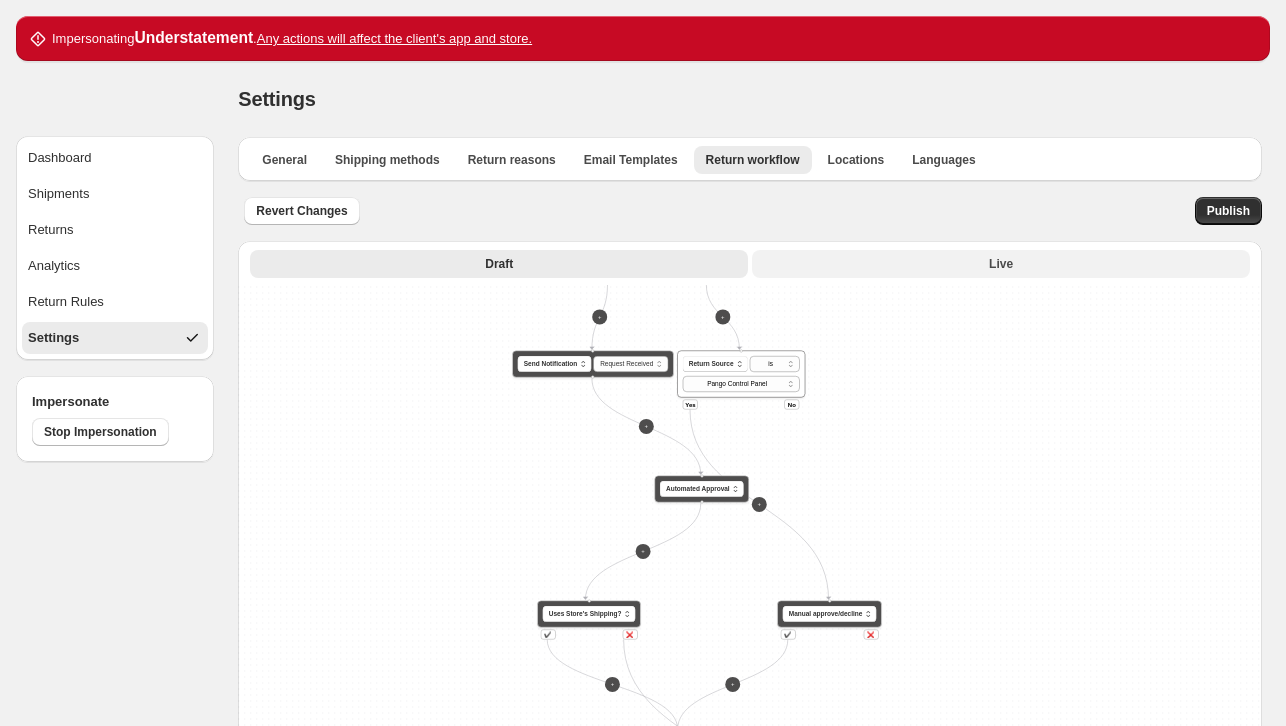 drag, startPoint x: 948, startPoint y: 404, endPoint x: 927, endPoint y: 274, distance: 131.68523 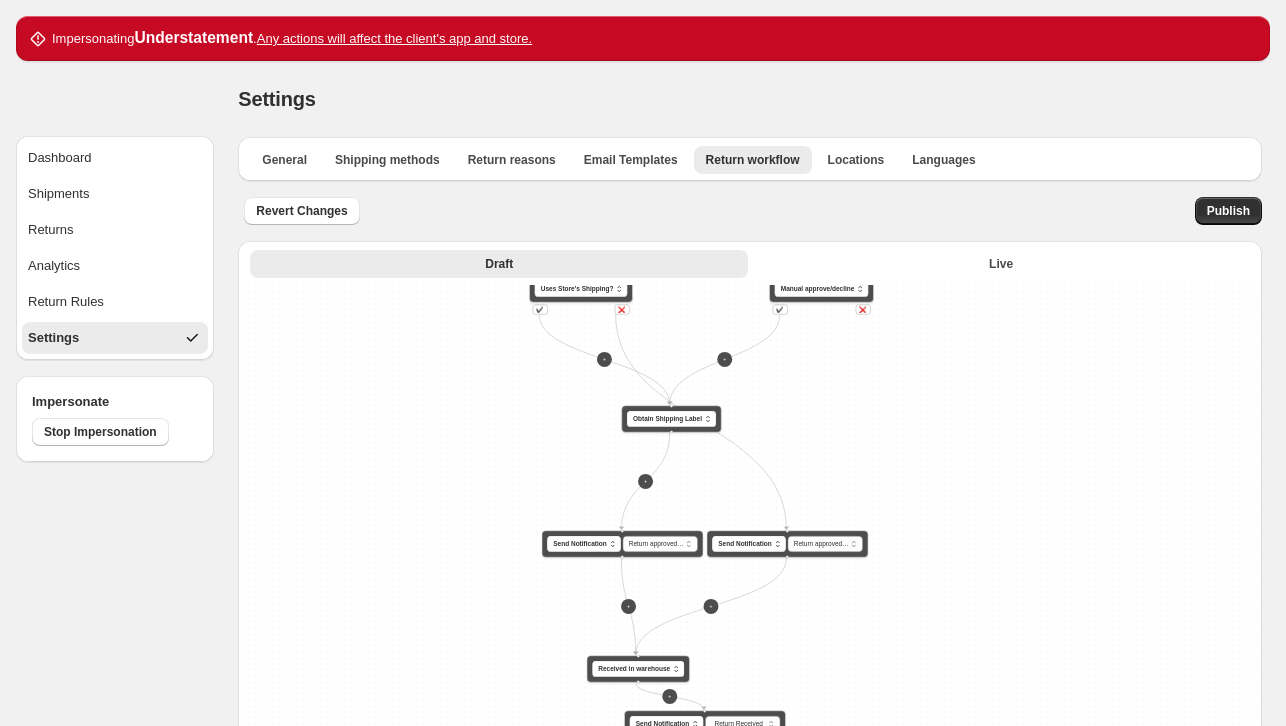drag, startPoint x: 986, startPoint y: 413, endPoint x: 988, endPoint y: 349, distance: 64.03124 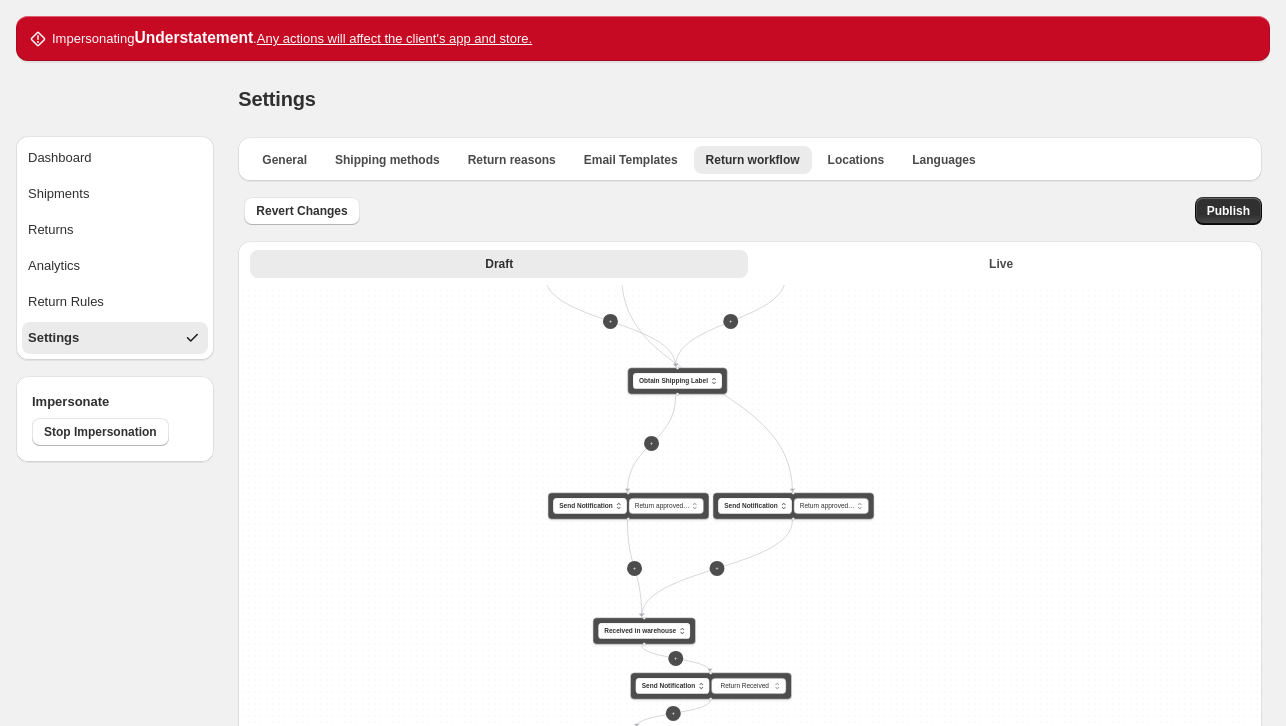 drag, startPoint x: 995, startPoint y: 477, endPoint x: 996, endPoint y: 369, distance: 108.00463 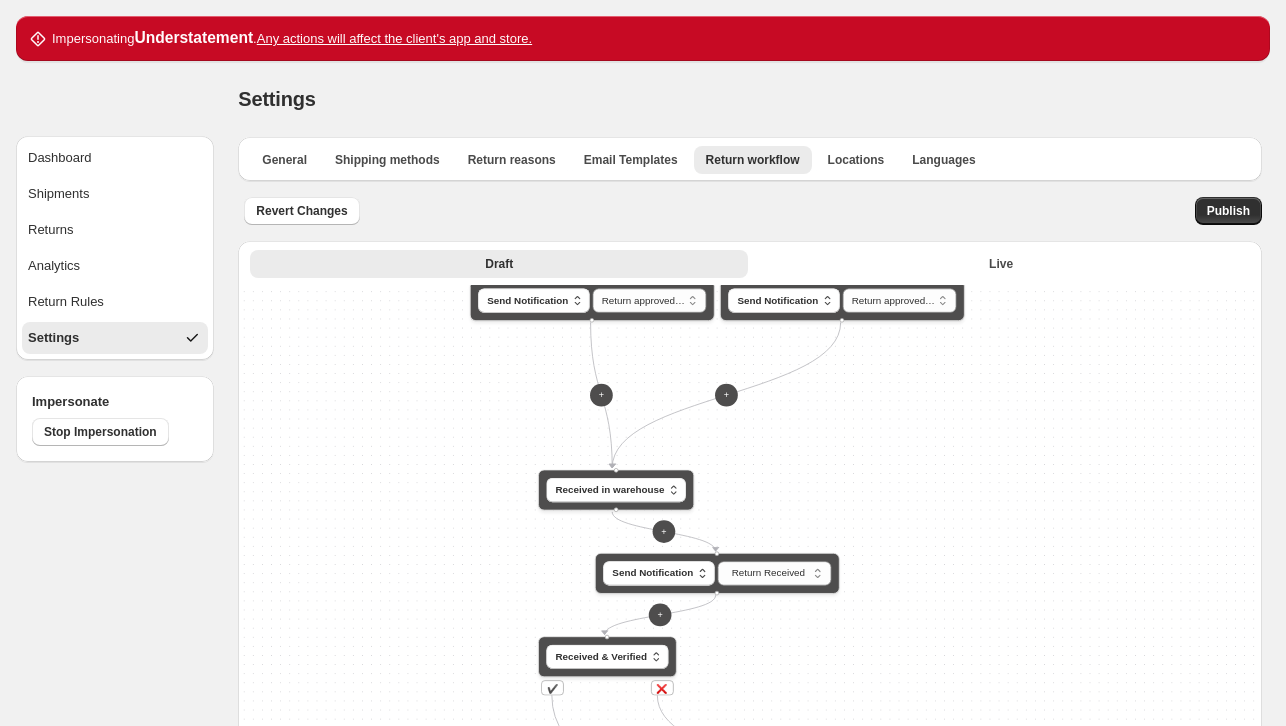 drag, startPoint x: 905, startPoint y: 479, endPoint x: 908, endPoint y: 405, distance: 74.06078 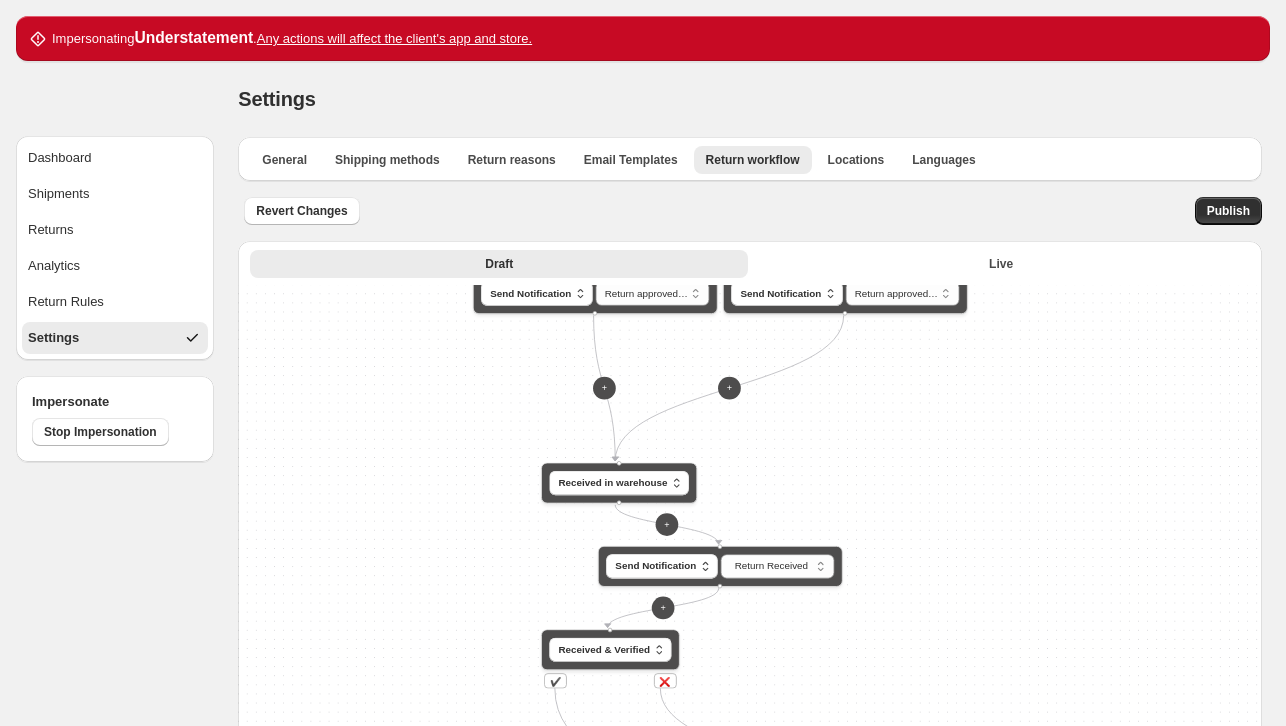 drag, startPoint x: 873, startPoint y: 355, endPoint x: 900, endPoint y: 235, distance: 123 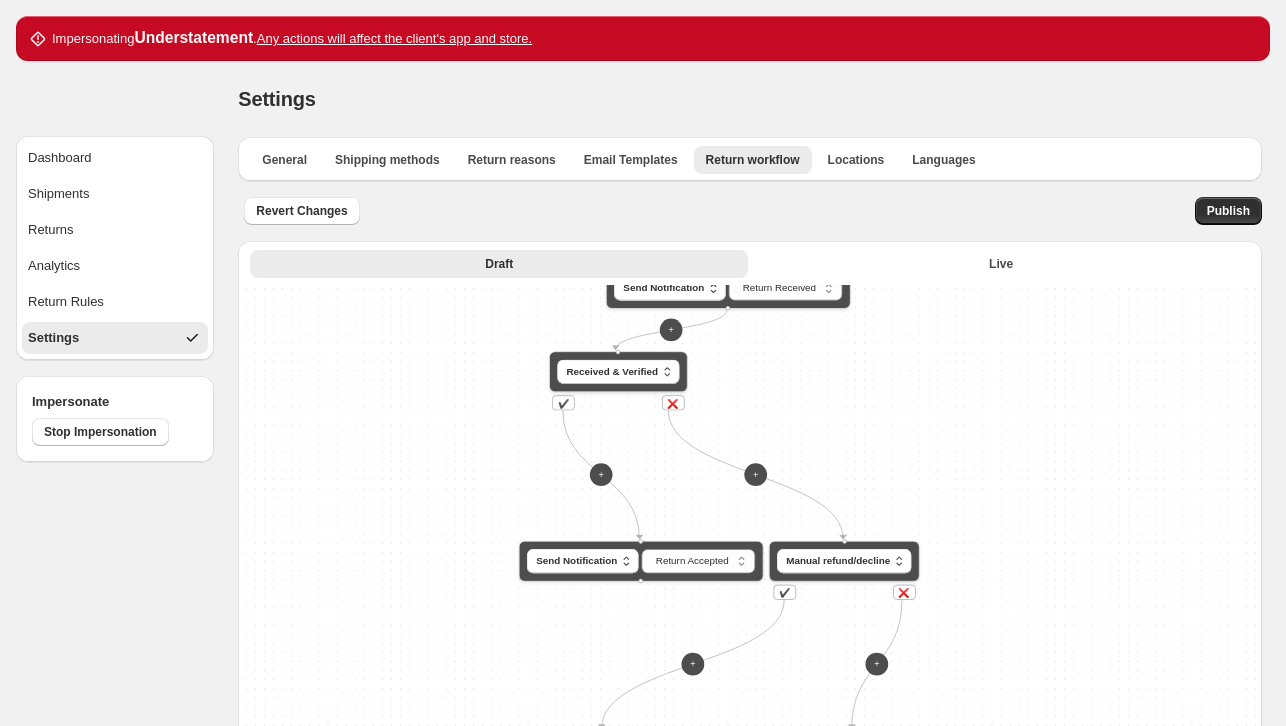 drag, startPoint x: 919, startPoint y: 295, endPoint x: 916, endPoint y: 339, distance: 44.102154 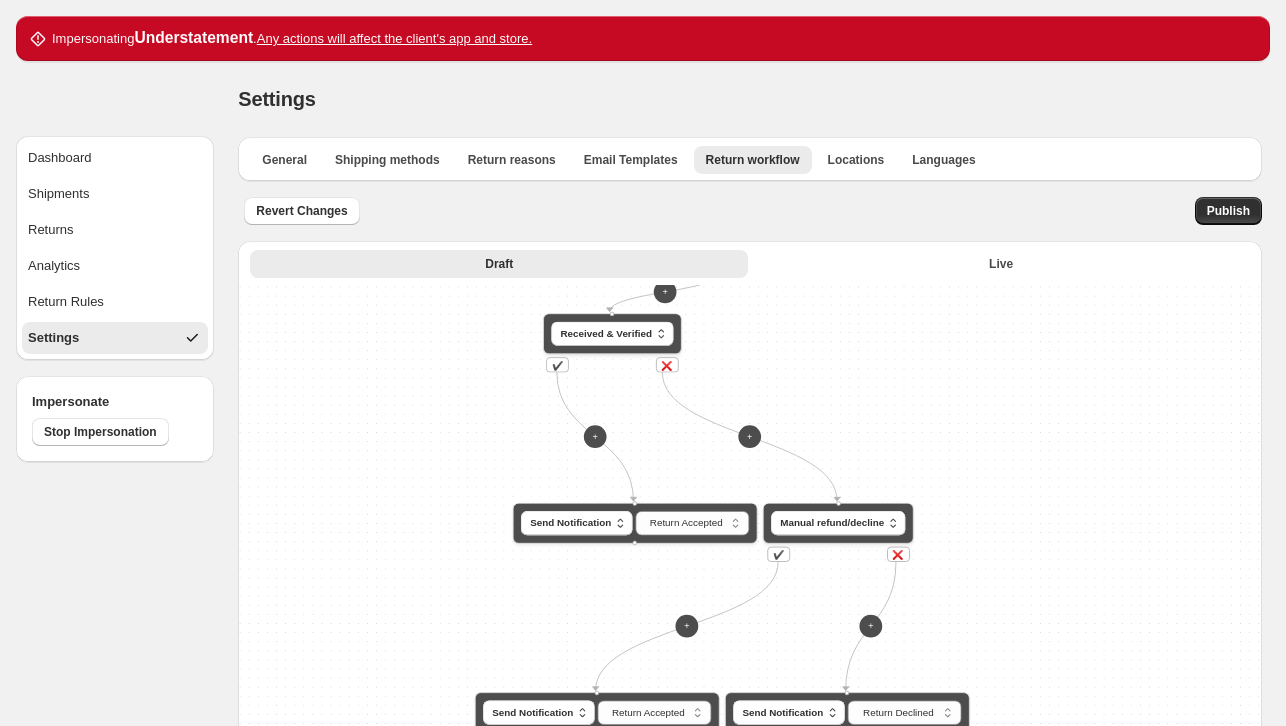 drag, startPoint x: 962, startPoint y: 439, endPoint x: 966, endPoint y: 382, distance: 57.14018 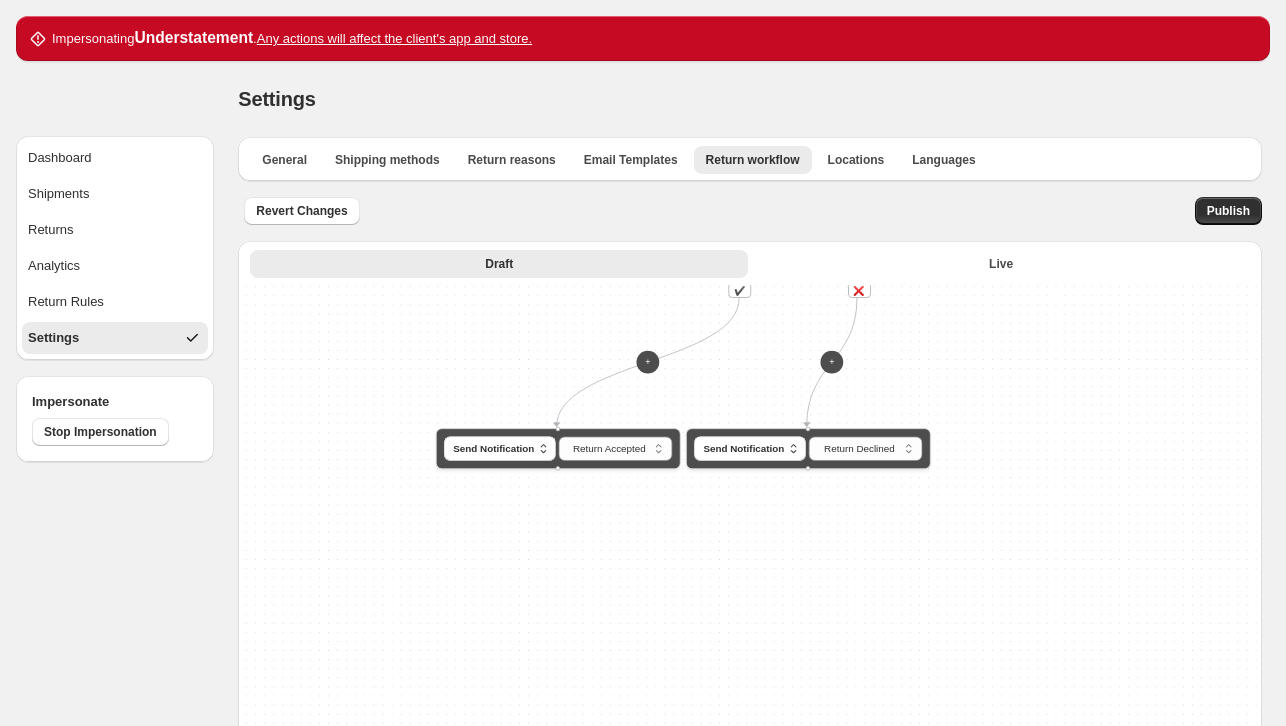 drag, startPoint x: 985, startPoint y: 375, endPoint x: 981, endPoint y: 355, distance: 20.396078 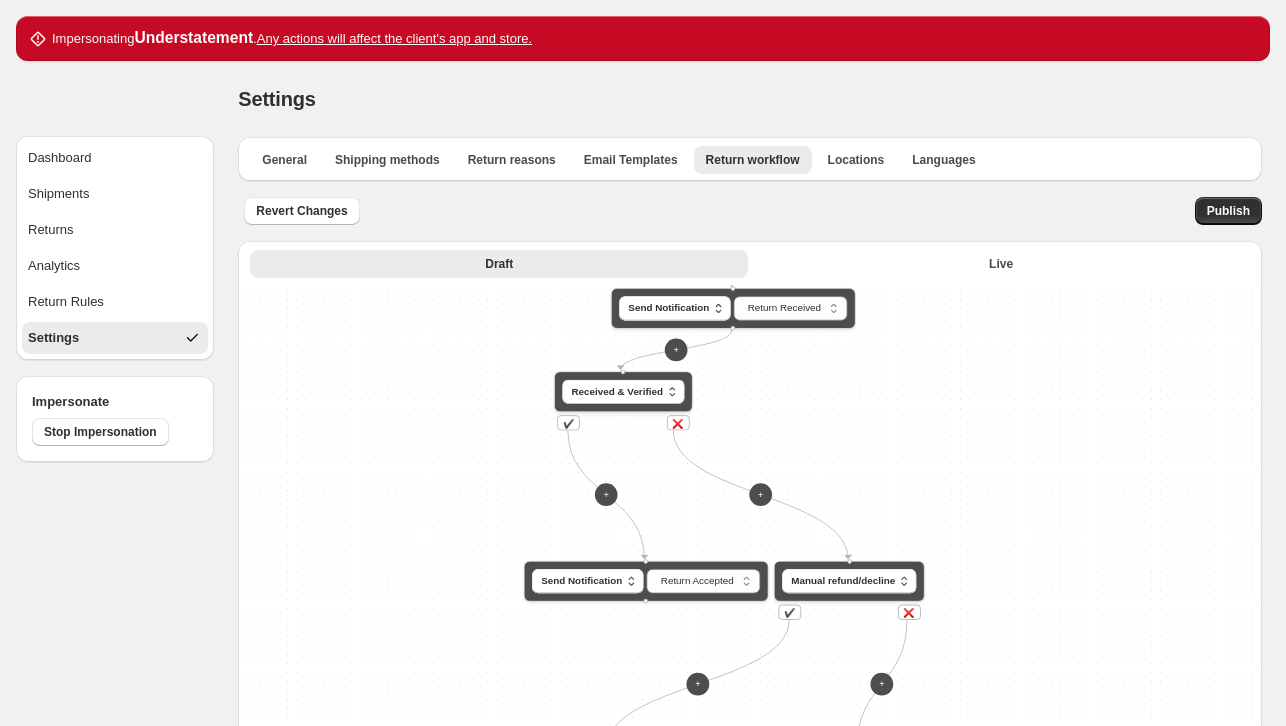 drag, startPoint x: 967, startPoint y: 450, endPoint x: 947, endPoint y: 537, distance: 89.26926 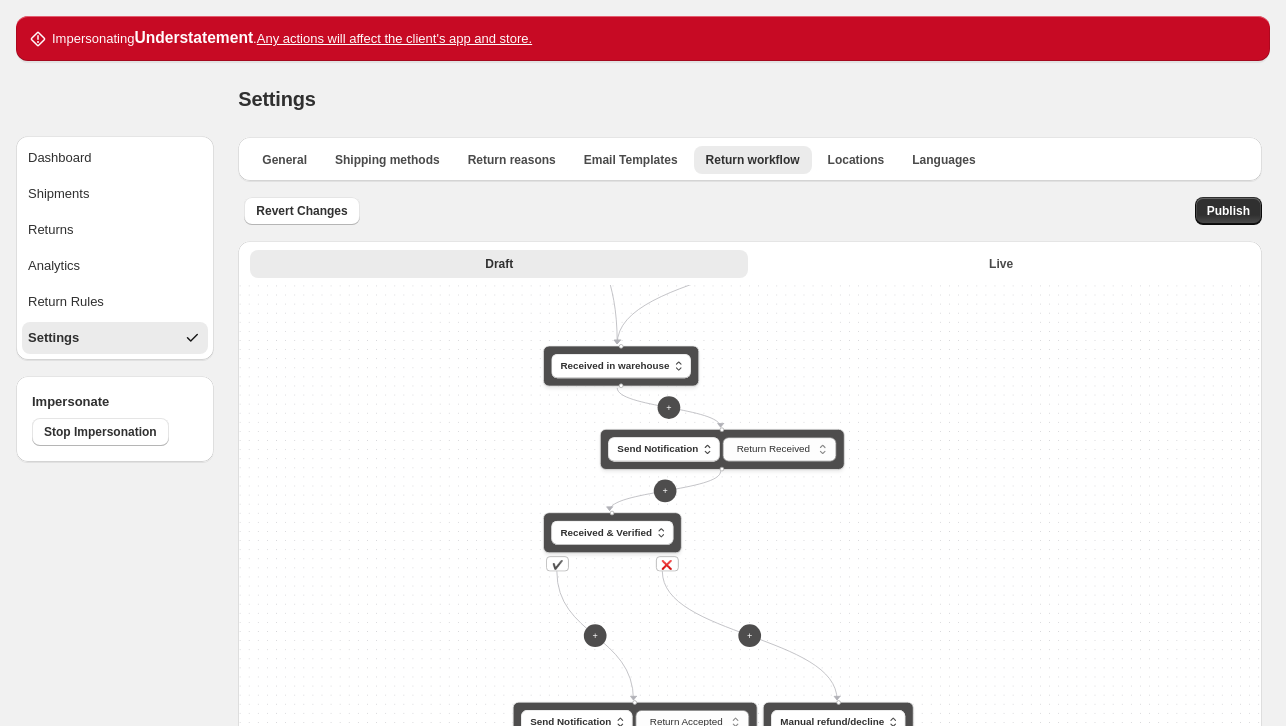 drag, startPoint x: 977, startPoint y: 510, endPoint x: 963, endPoint y: 547, distance: 39.56008 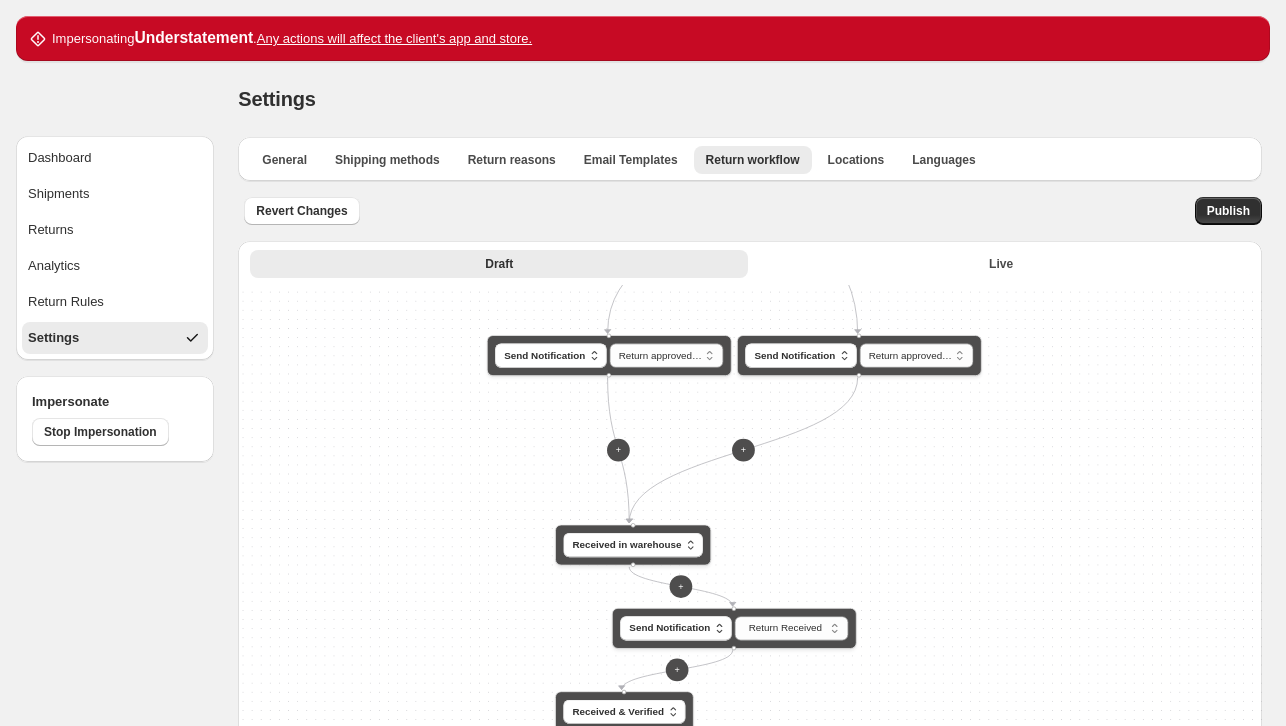 click on "**********" at bounding box center (750, 648) 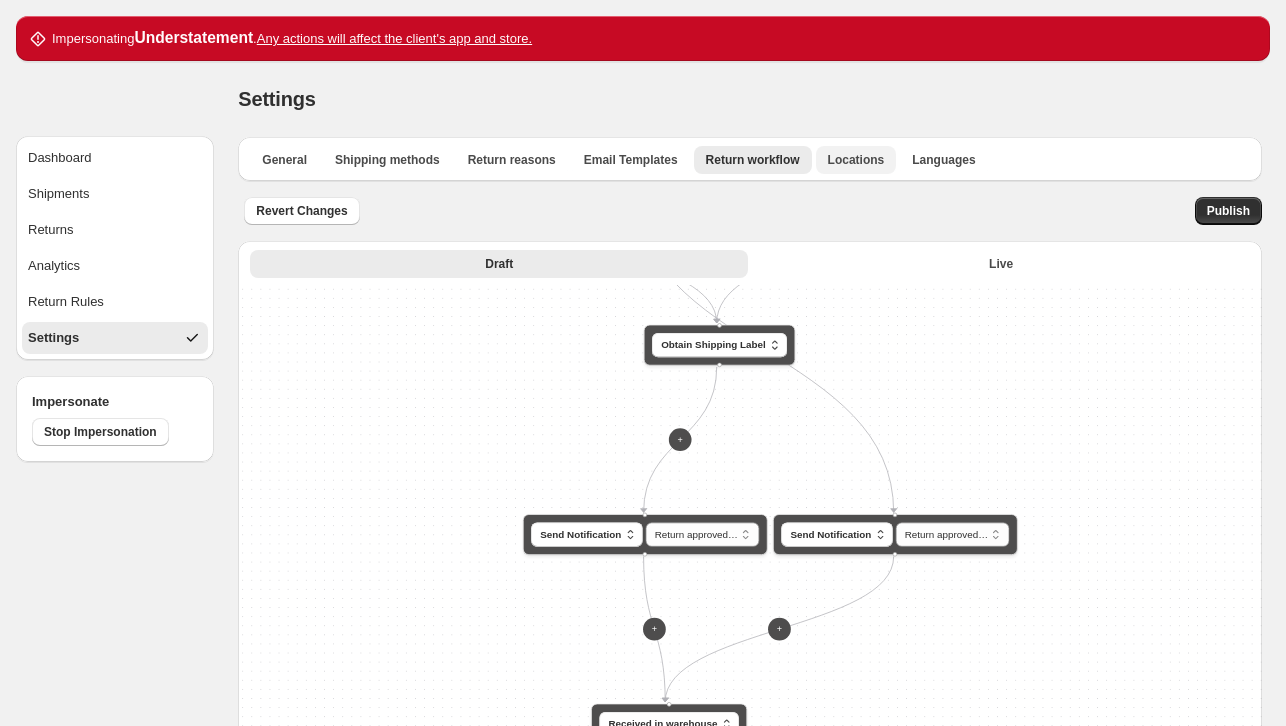 click on "Locations" at bounding box center [856, 160] 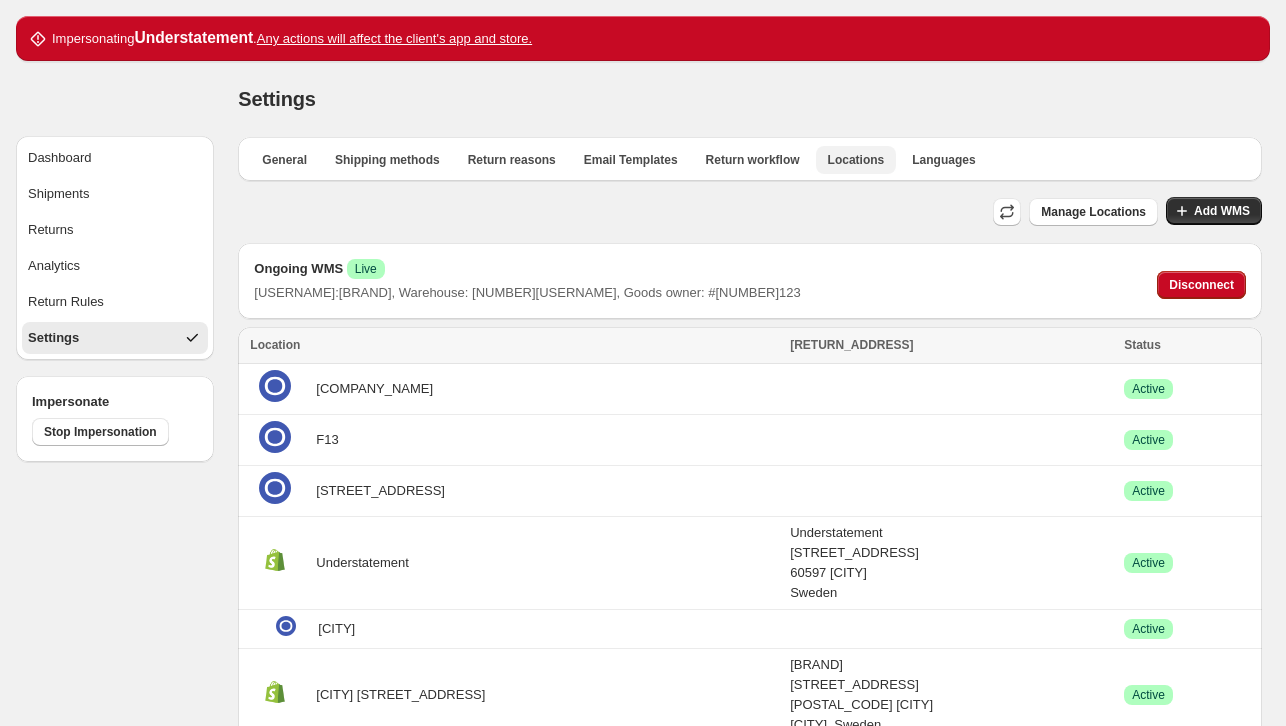 scroll, scrollTop: 8, scrollLeft: 0, axis: vertical 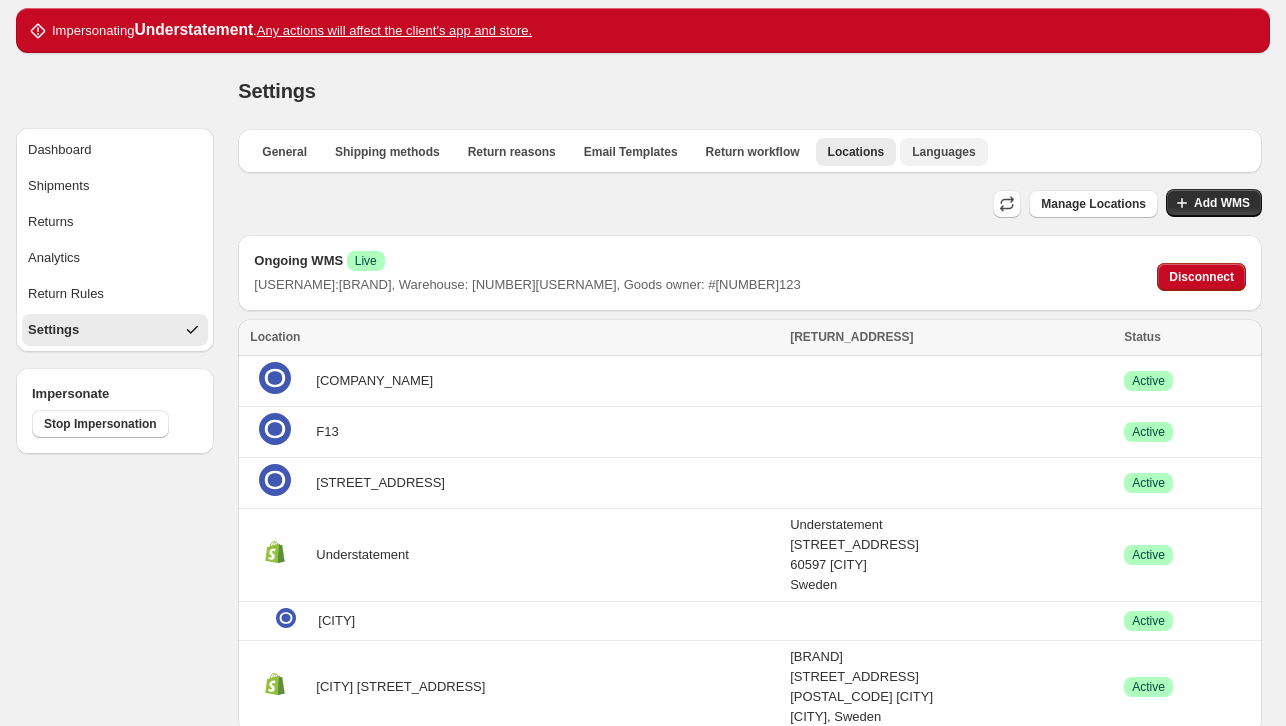 click on "Languages" at bounding box center [943, 152] 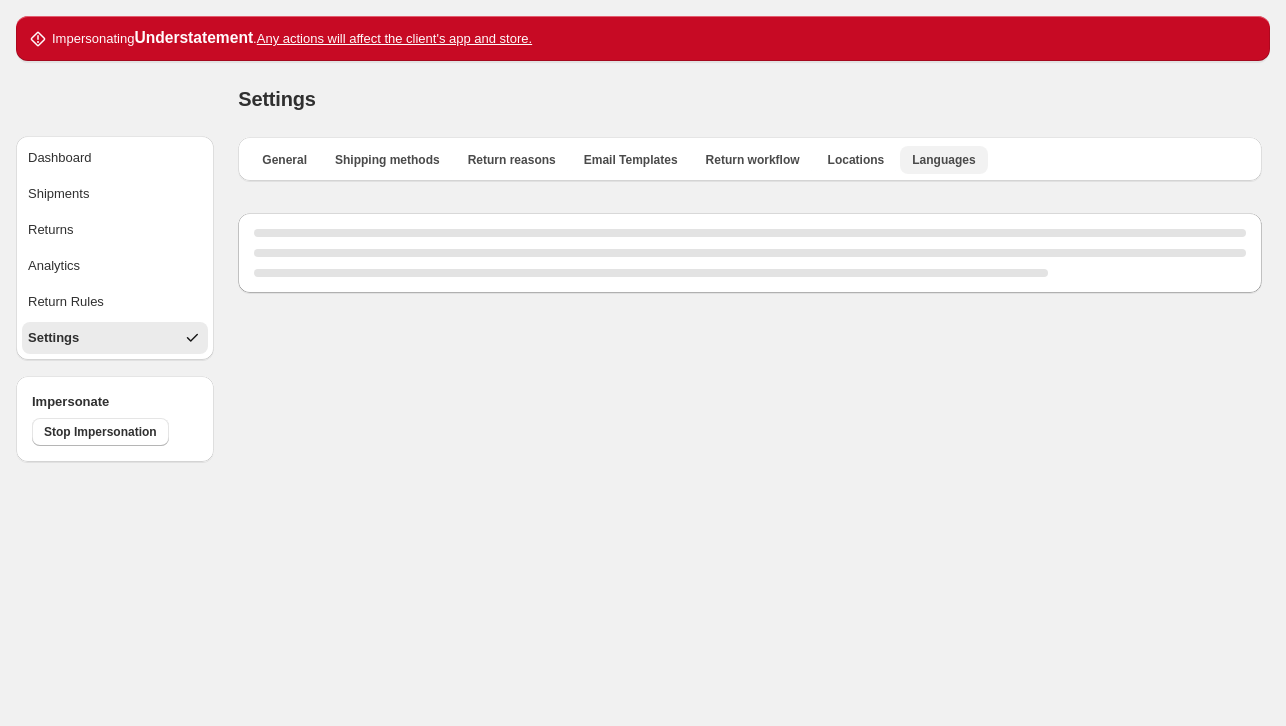scroll, scrollTop: 0, scrollLeft: 0, axis: both 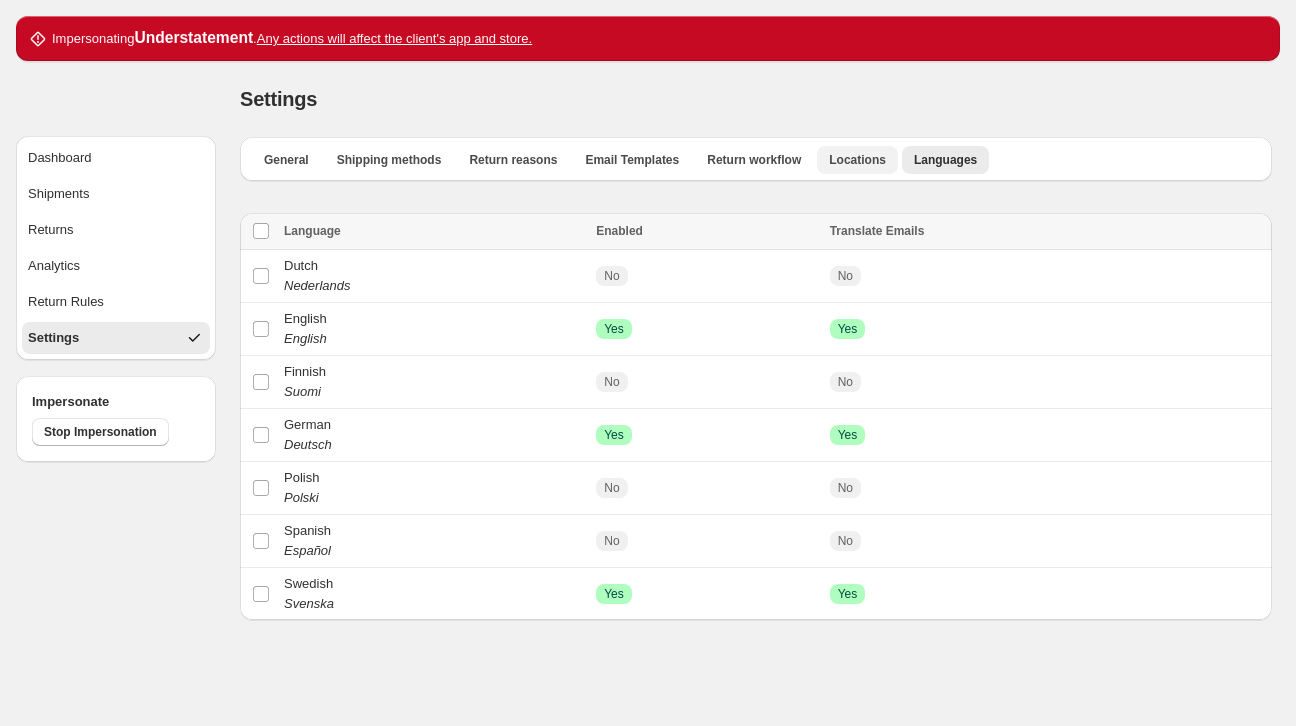 click on "Locations" at bounding box center [857, 160] 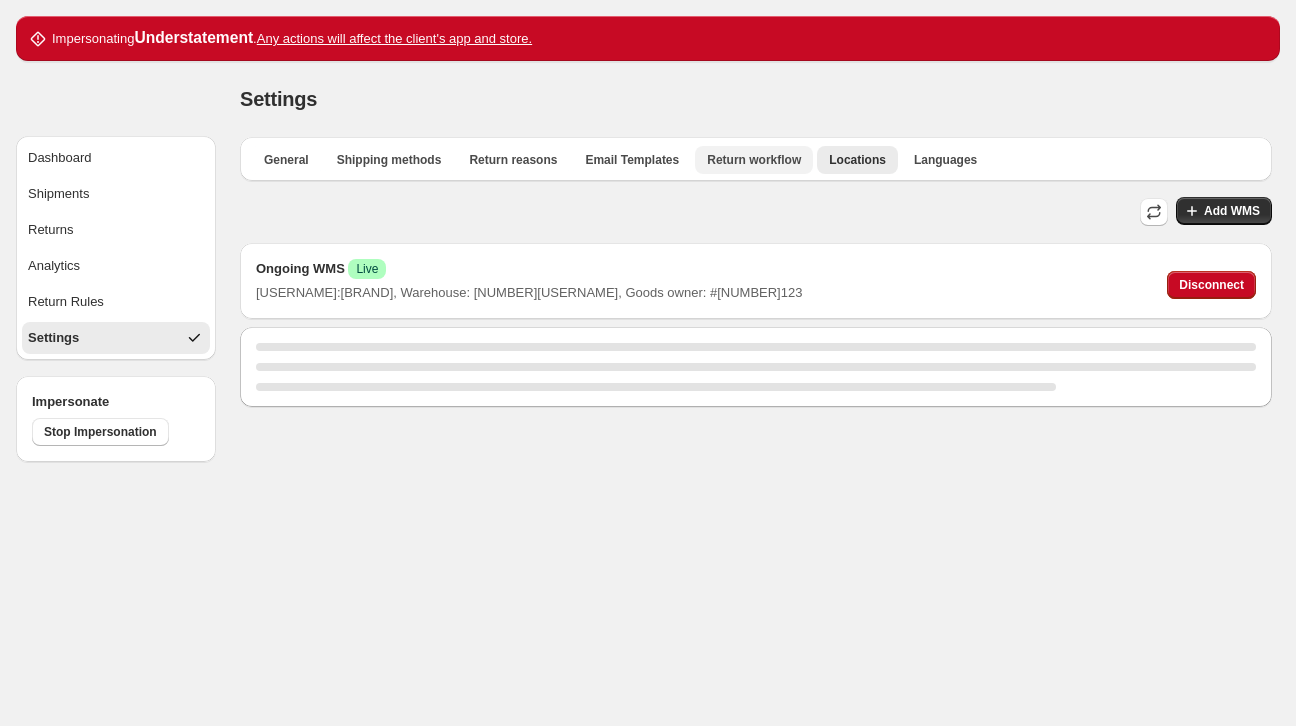 click on "General Shipping methods Return reasons Email Templates Return workflow Locations Languages More views" at bounding box center (756, 159) 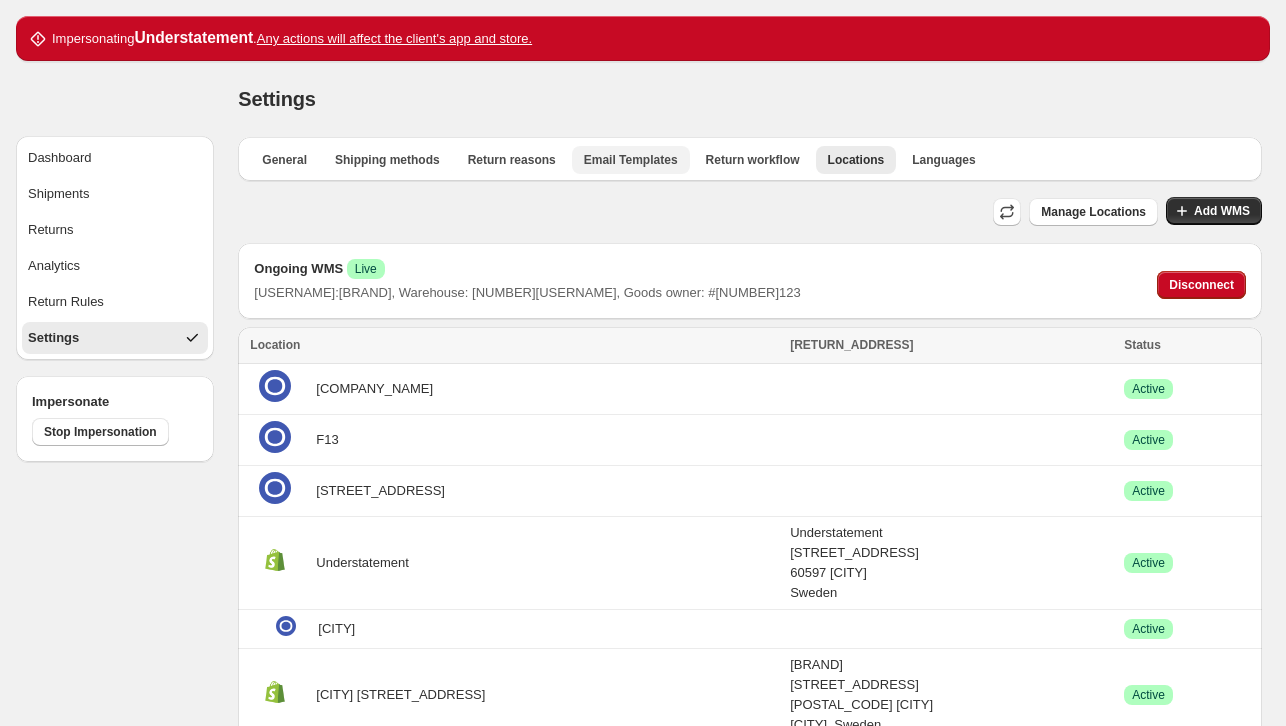 click on "Email Templates" at bounding box center (631, 160) 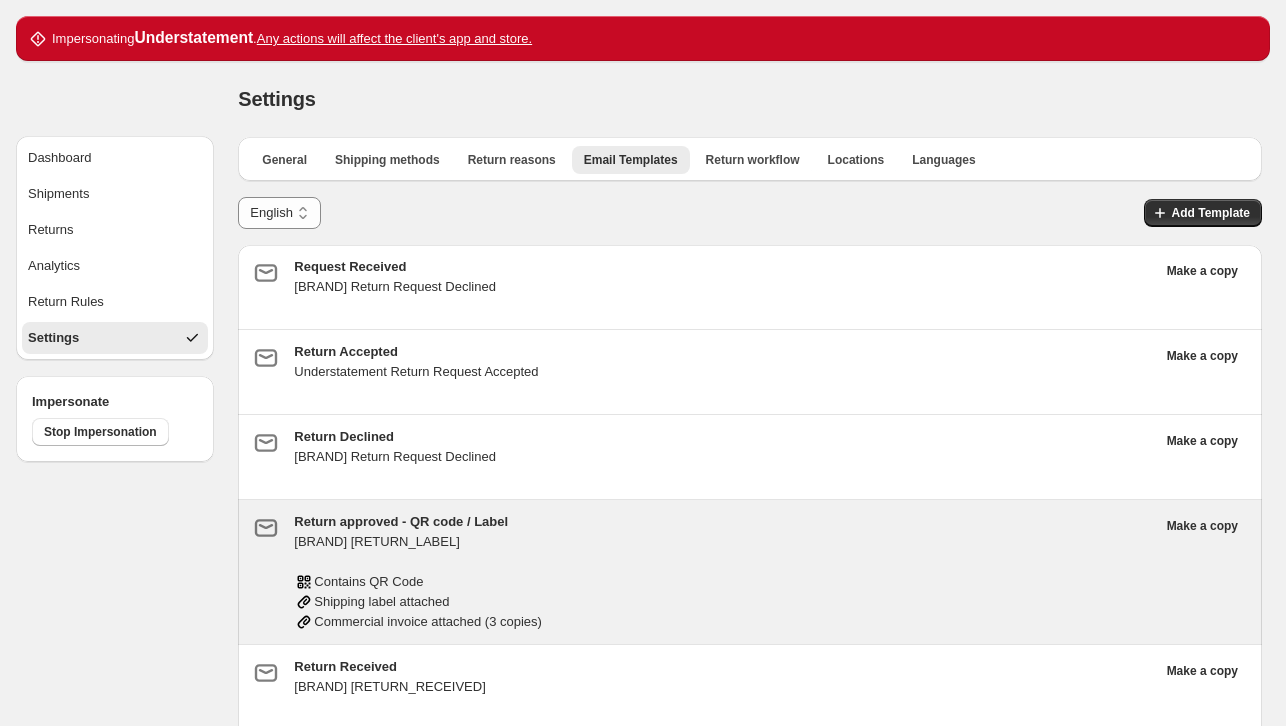 click on "[RETURN_LABEL] [QR_CODE] [SHIPPING_LABEL] [COMMERCIAL_INVOICE]" at bounding box center [724, 572] 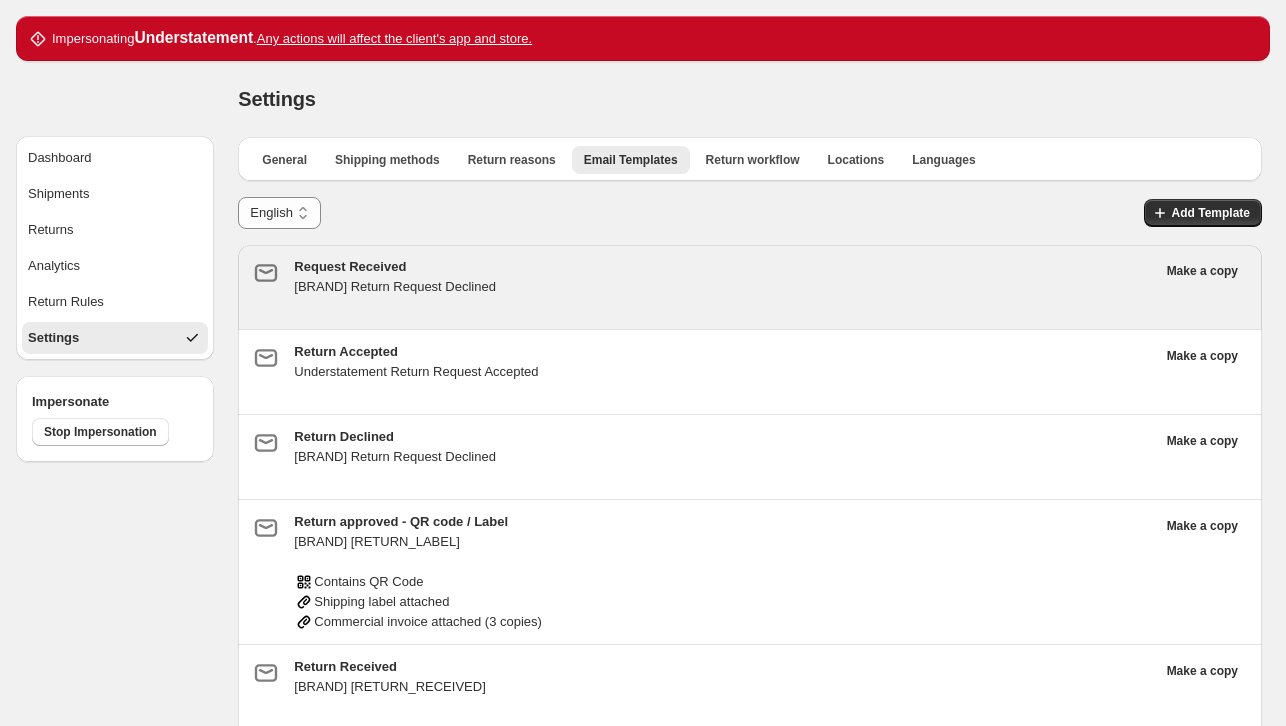 click on "[BRAND] Return Request Declined" at bounding box center [724, 287] 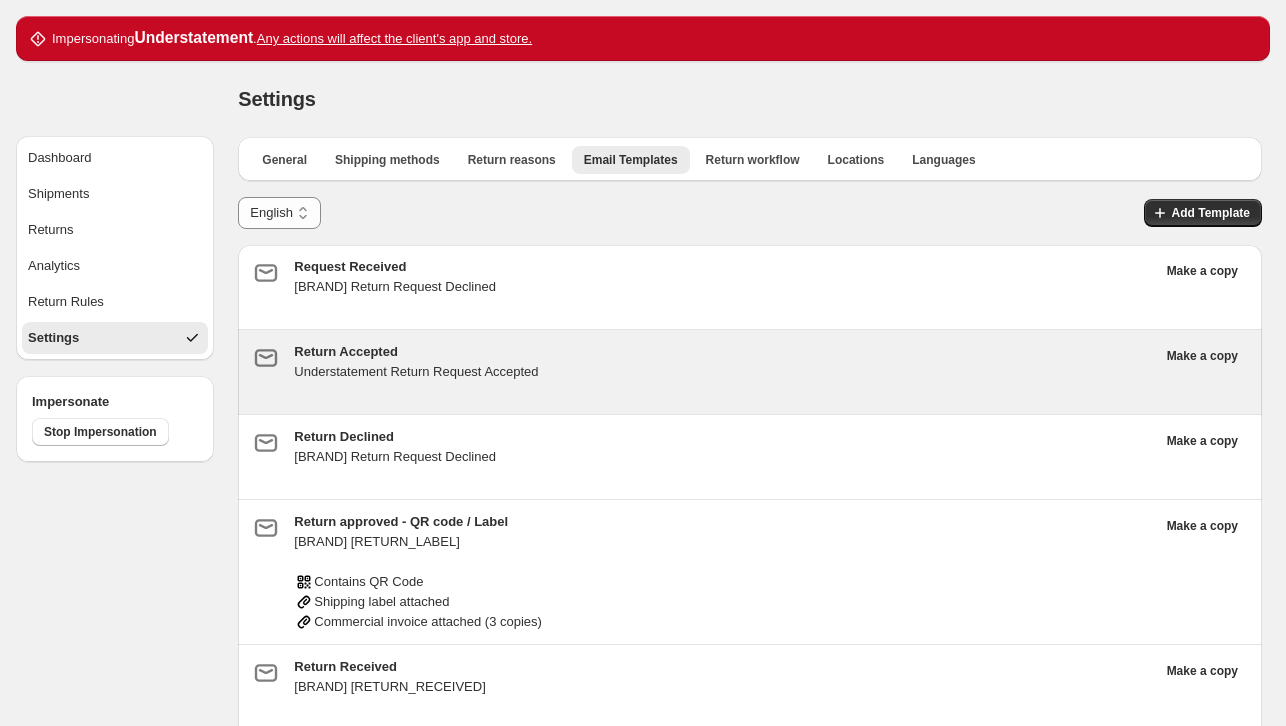 scroll, scrollTop: 87, scrollLeft: 0, axis: vertical 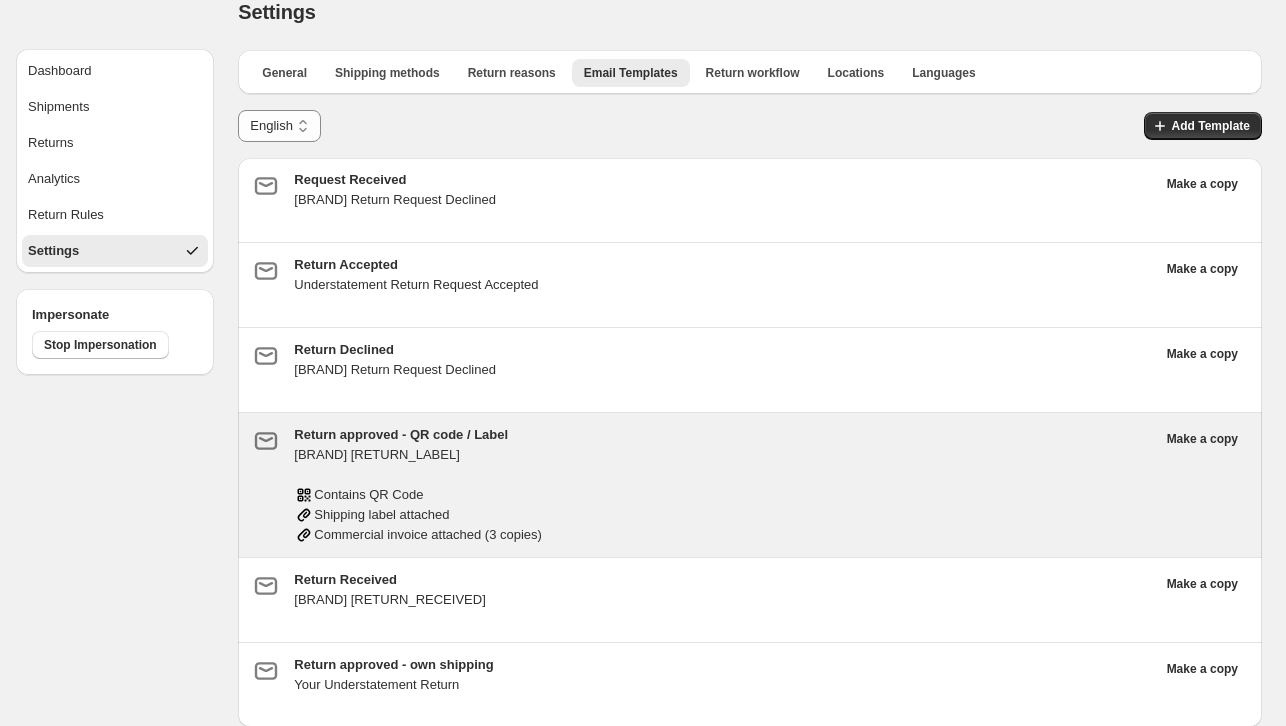 click on "[RETURN_LABEL] [QR_CODE] [SHIPPING_LABEL] [COMMERCIAL_INVOICE]" at bounding box center [724, 485] 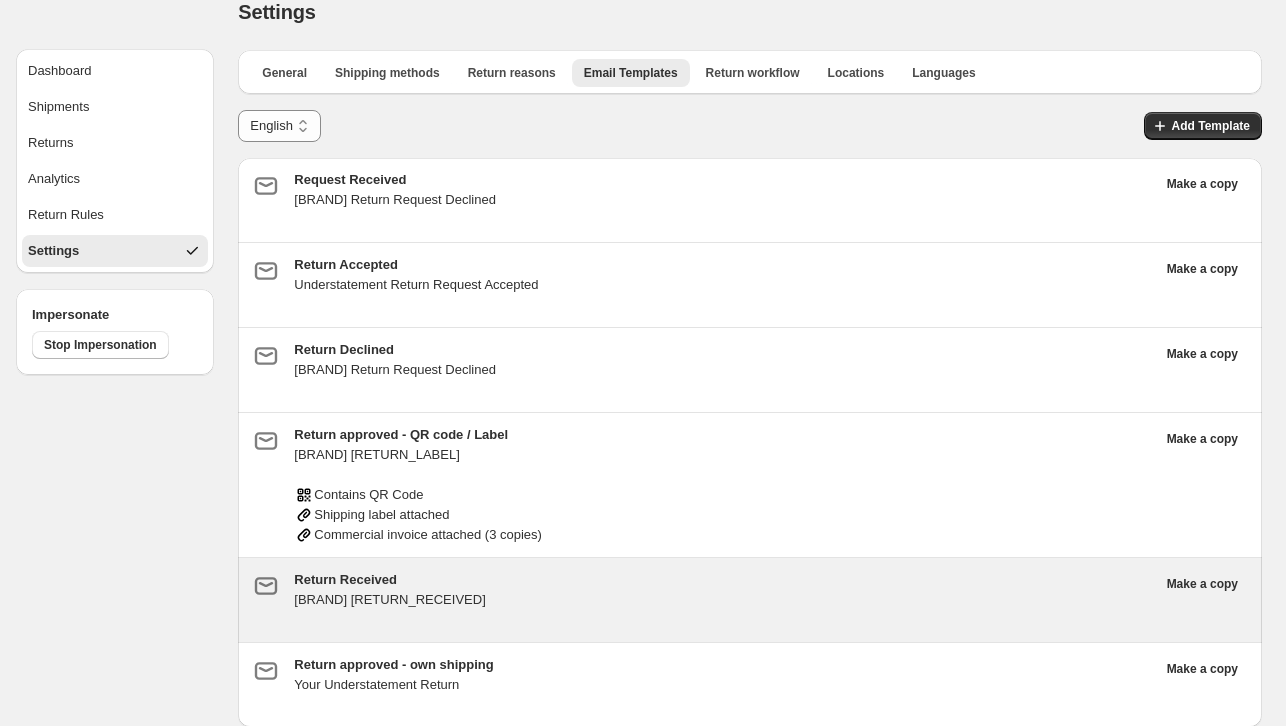 click on "[BRAND] [RETURN_RECEIVED]" at bounding box center (724, 600) 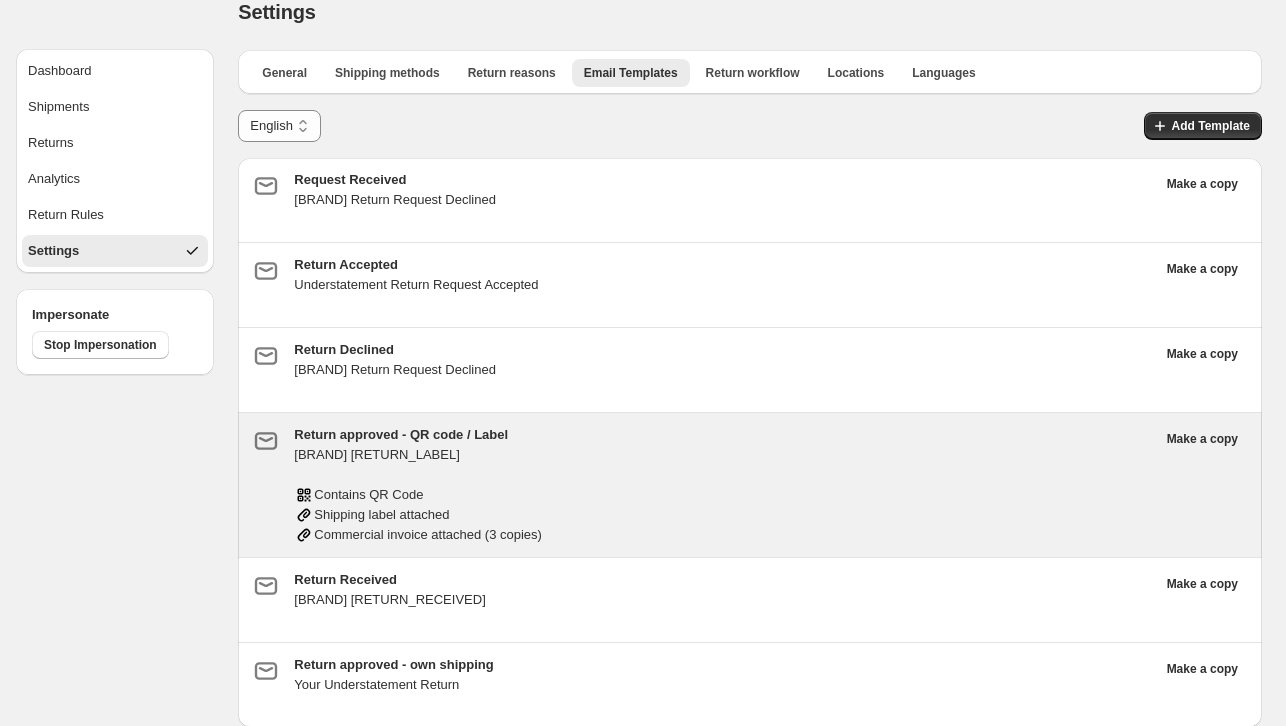 click on "[BRAND] [RETURN_LABEL]" at bounding box center [724, 455] 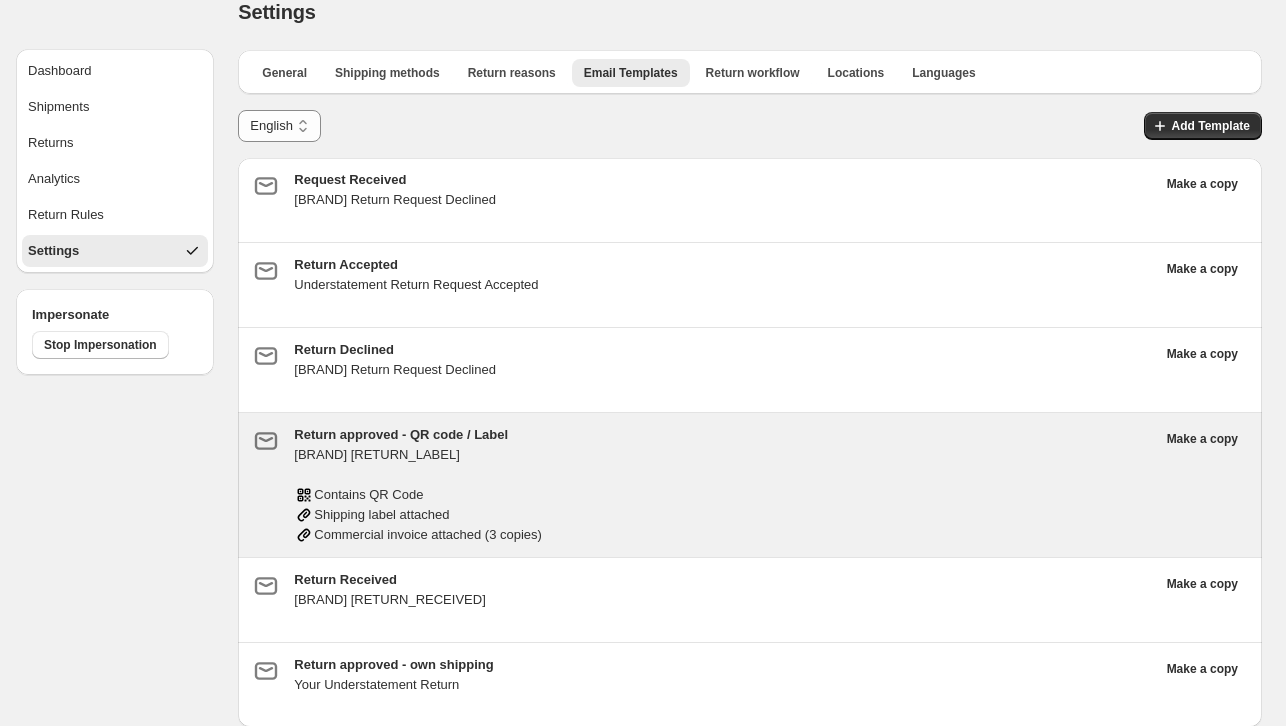 type on "**********" 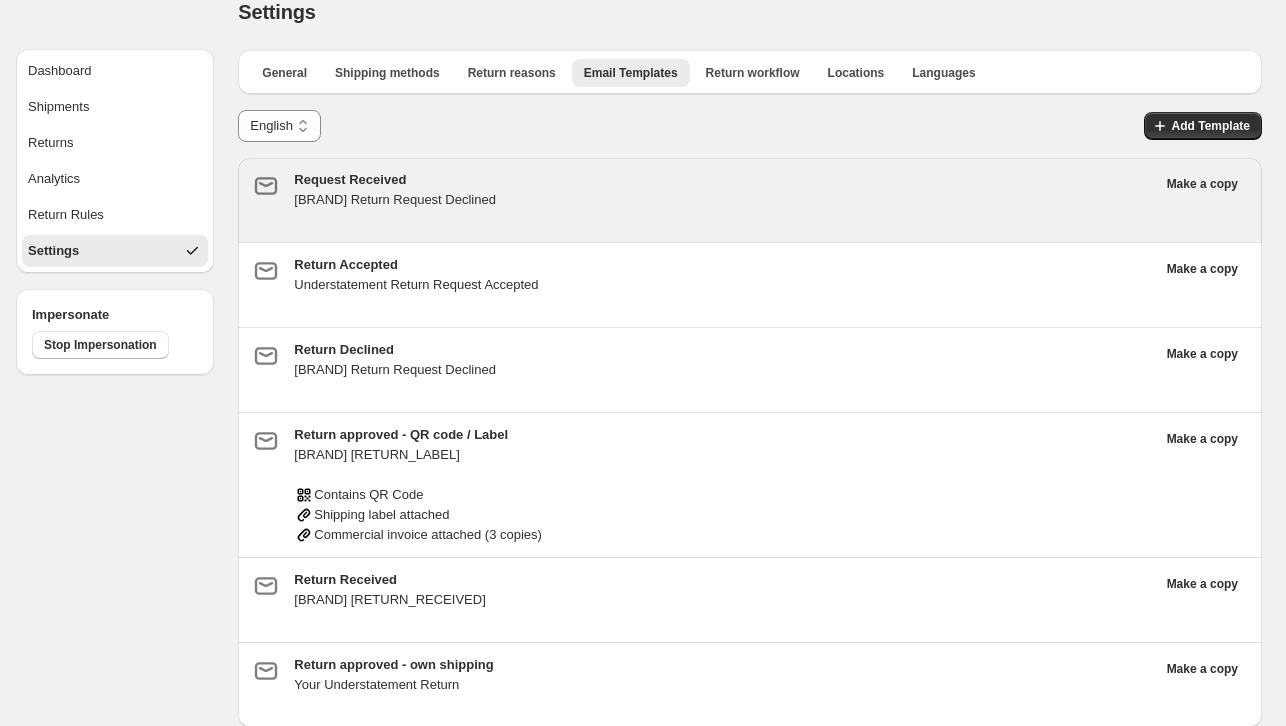 click on "Request Received" at bounding box center [724, 180] 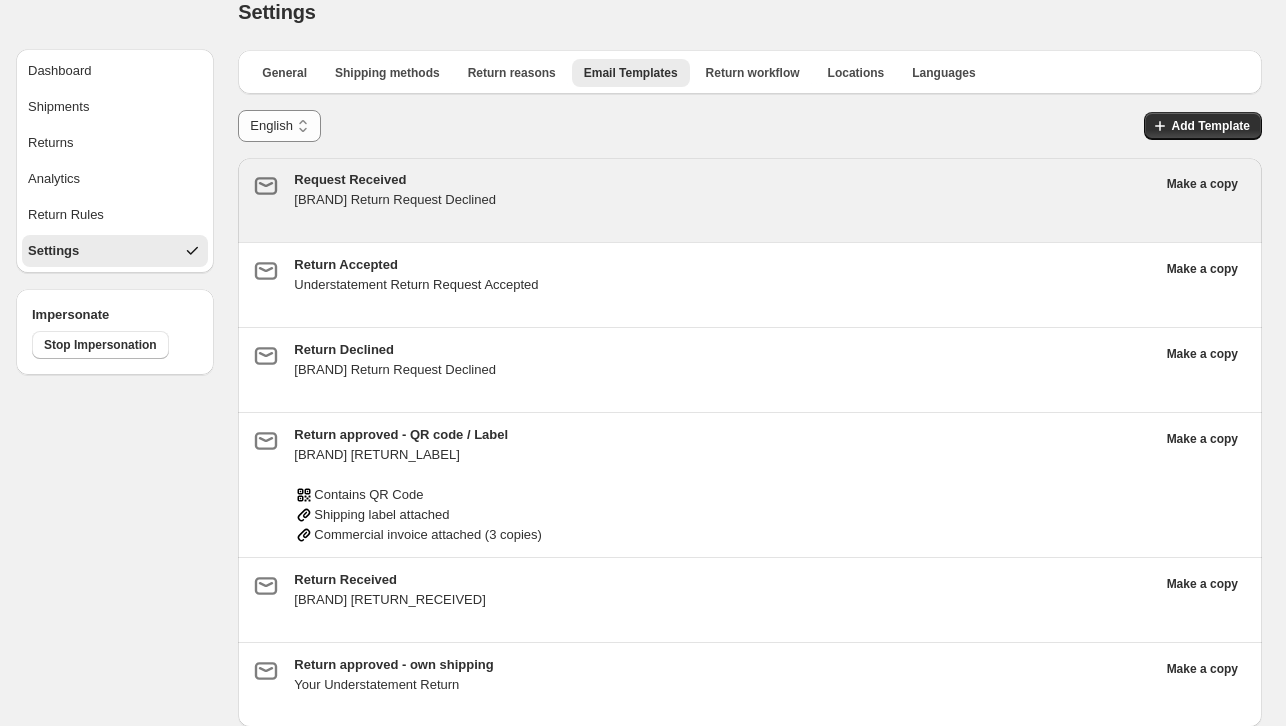 type on "**********" 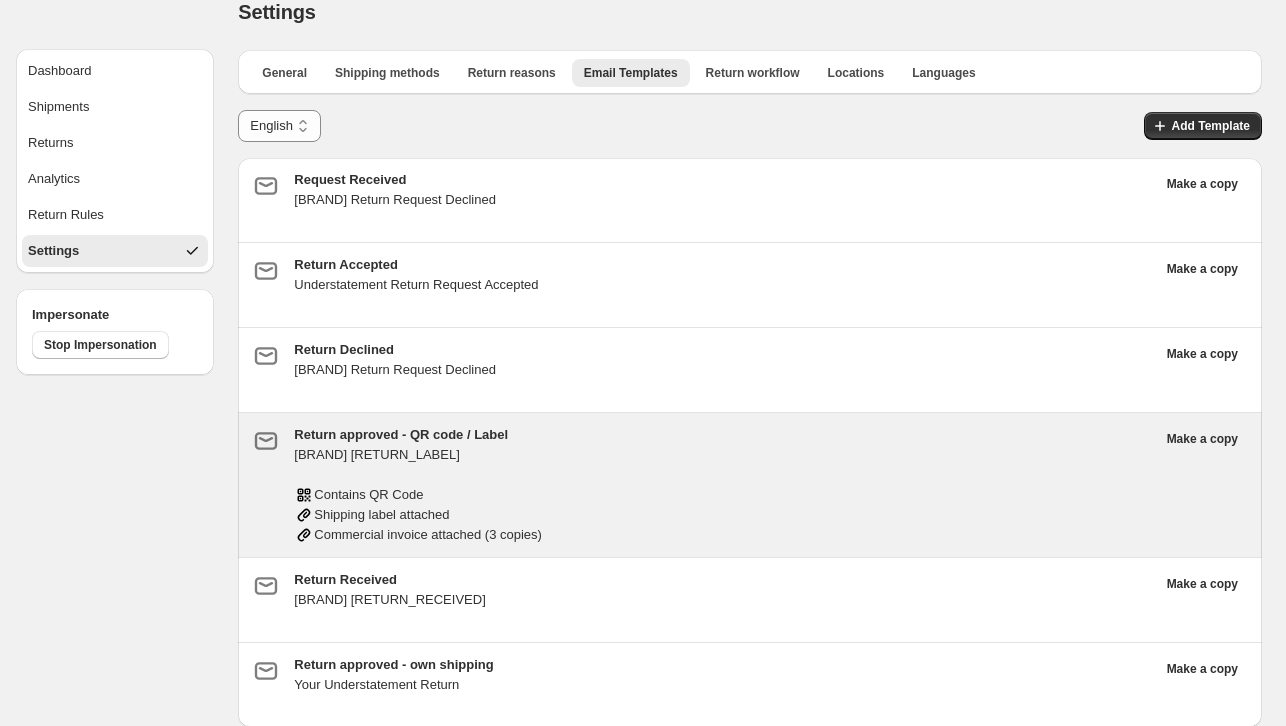click on "Return approved - QR code / Label" at bounding box center [724, 435] 